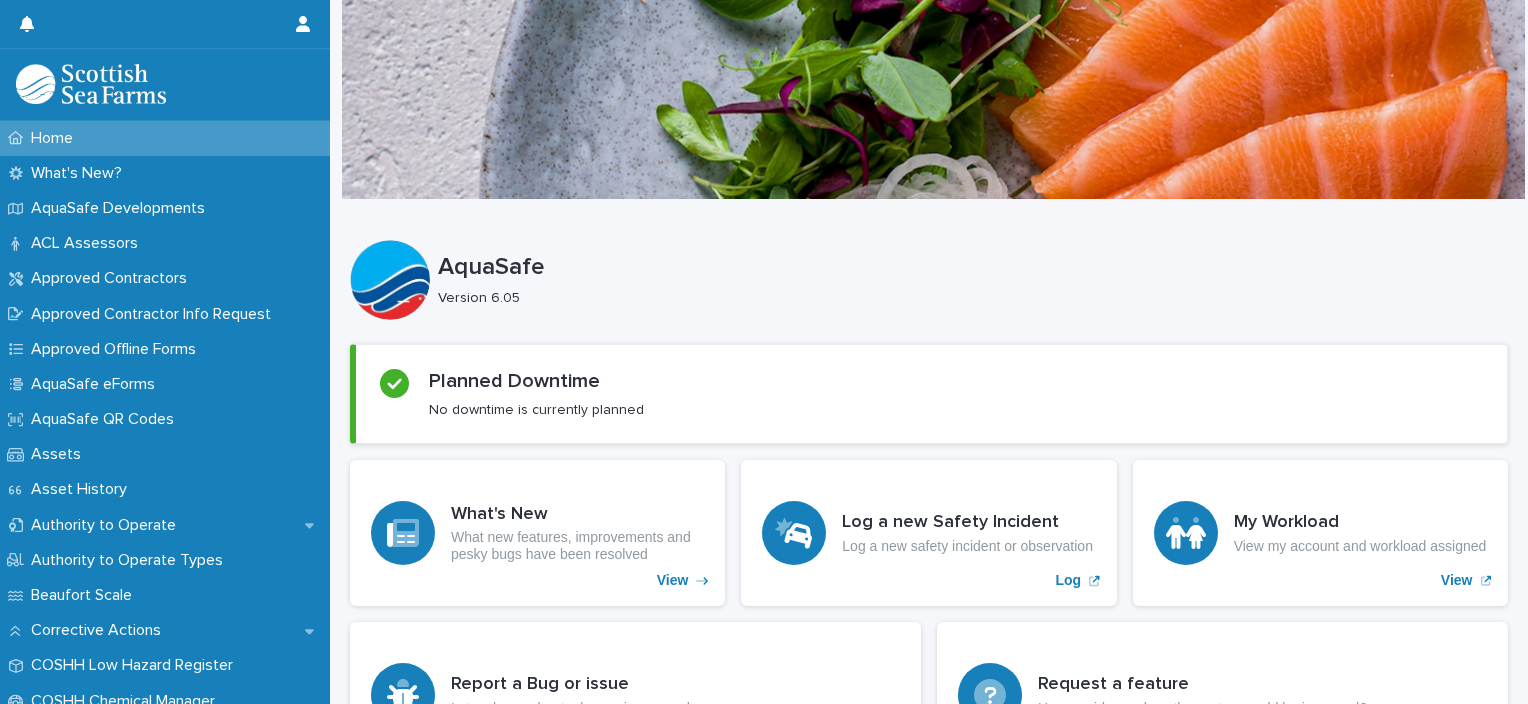 scroll, scrollTop: 0, scrollLeft: 0, axis: both 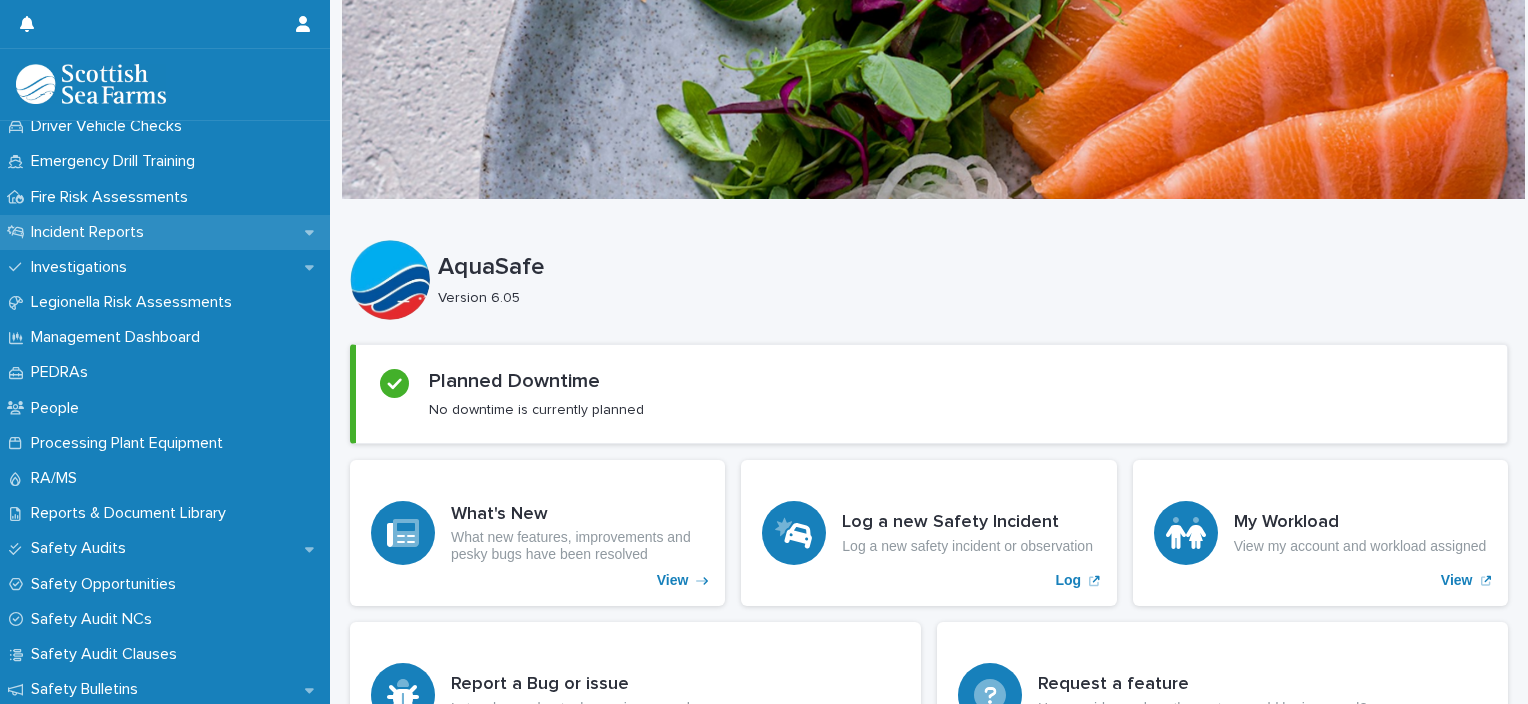 click on "Incident Reports" at bounding box center [165, 232] 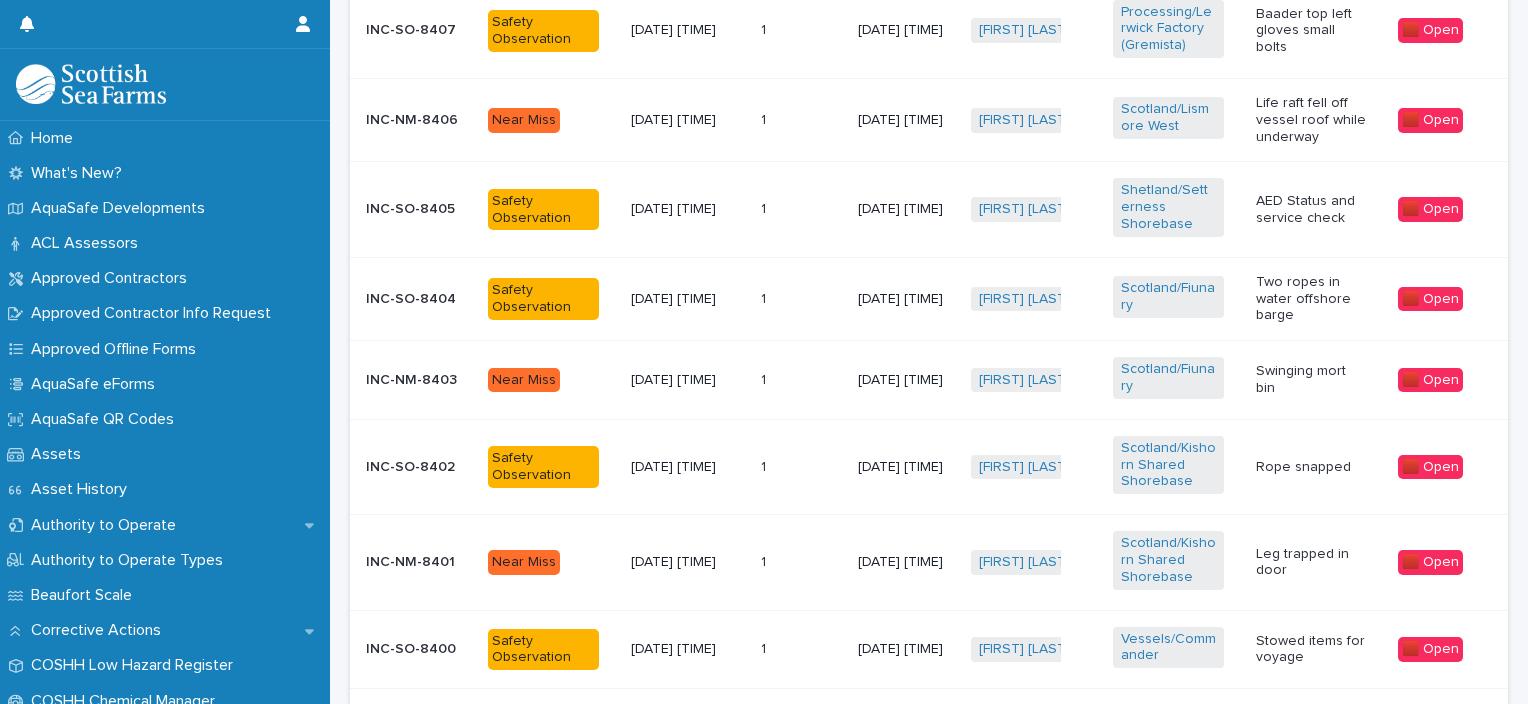 scroll, scrollTop: 934, scrollLeft: 0, axis: vertical 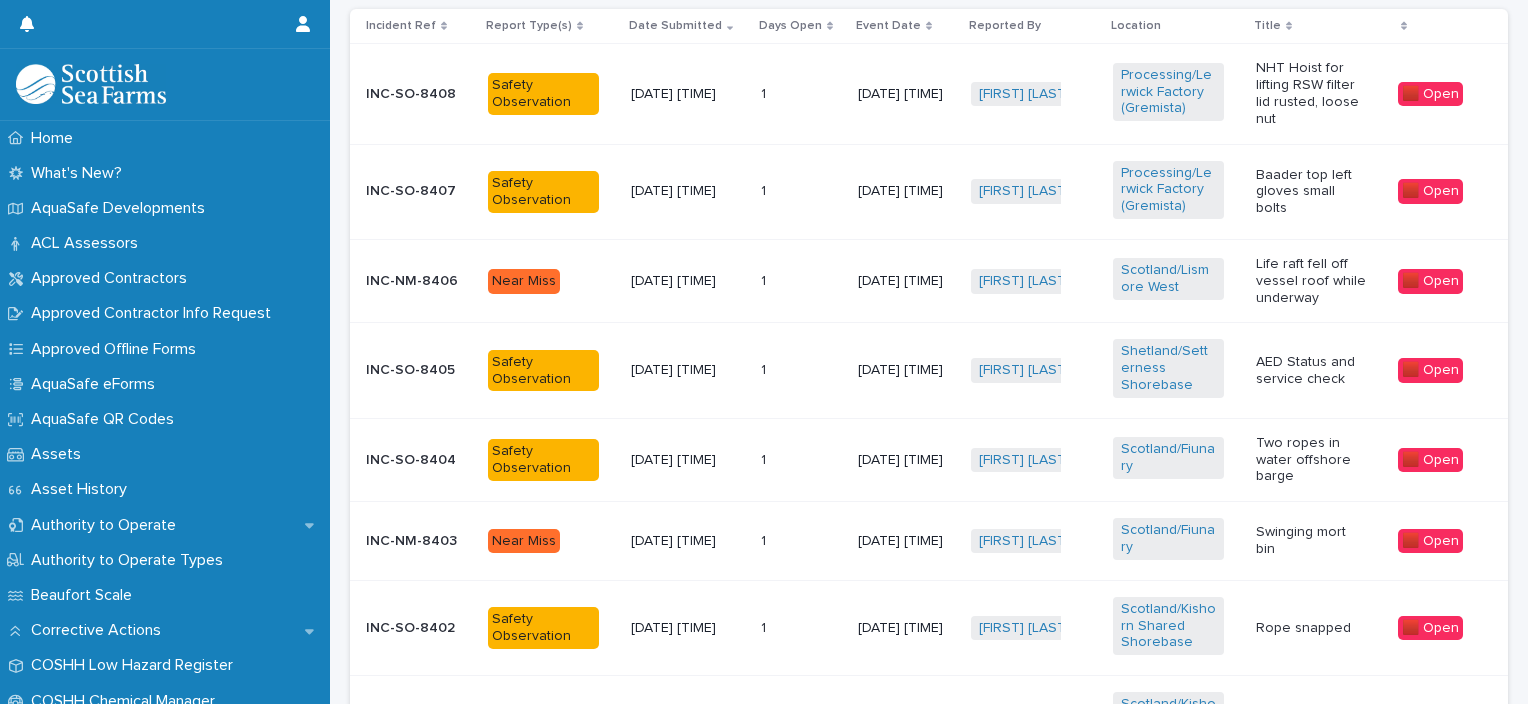 click on "Life raft fell off vessel roof while underway" at bounding box center (1311, 281) 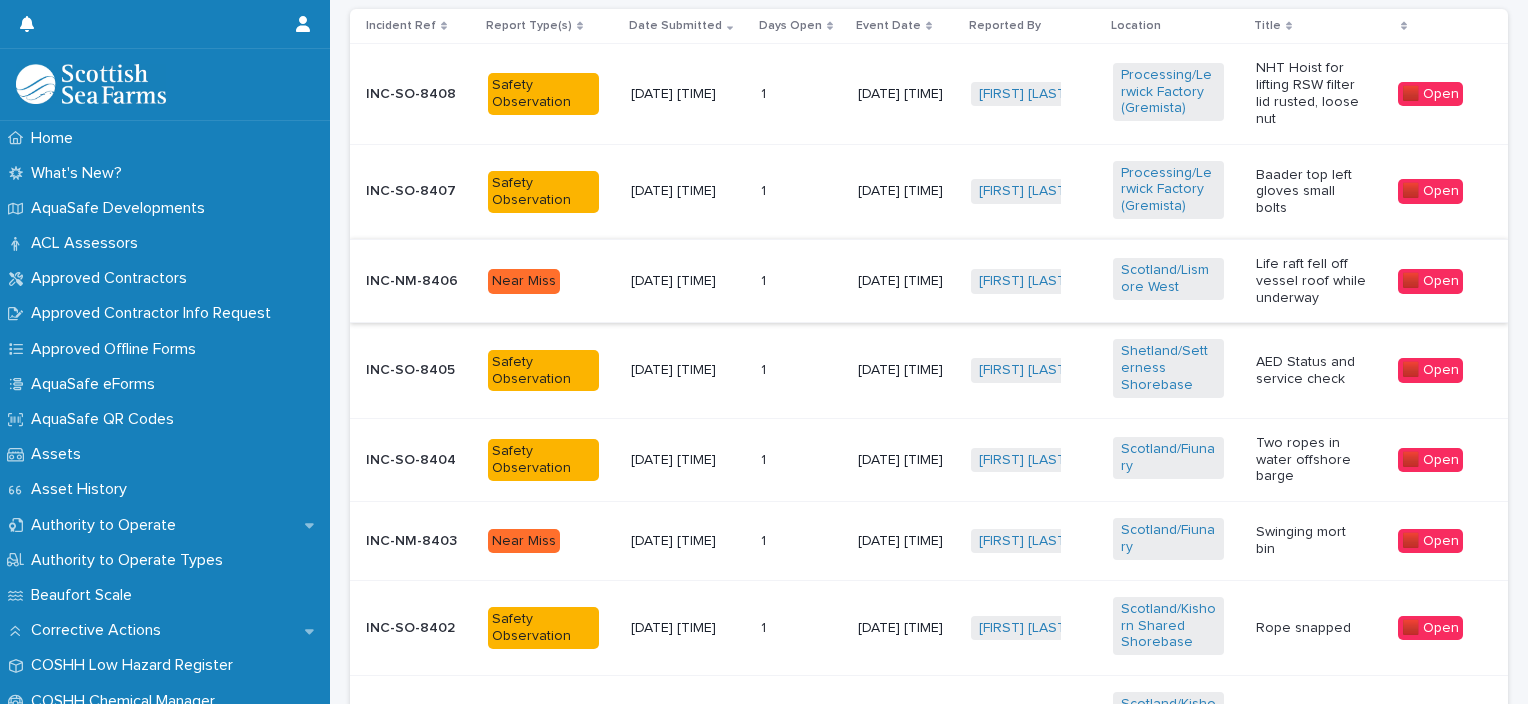 scroll, scrollTop: 0, scrollLeft: 0, axis: both 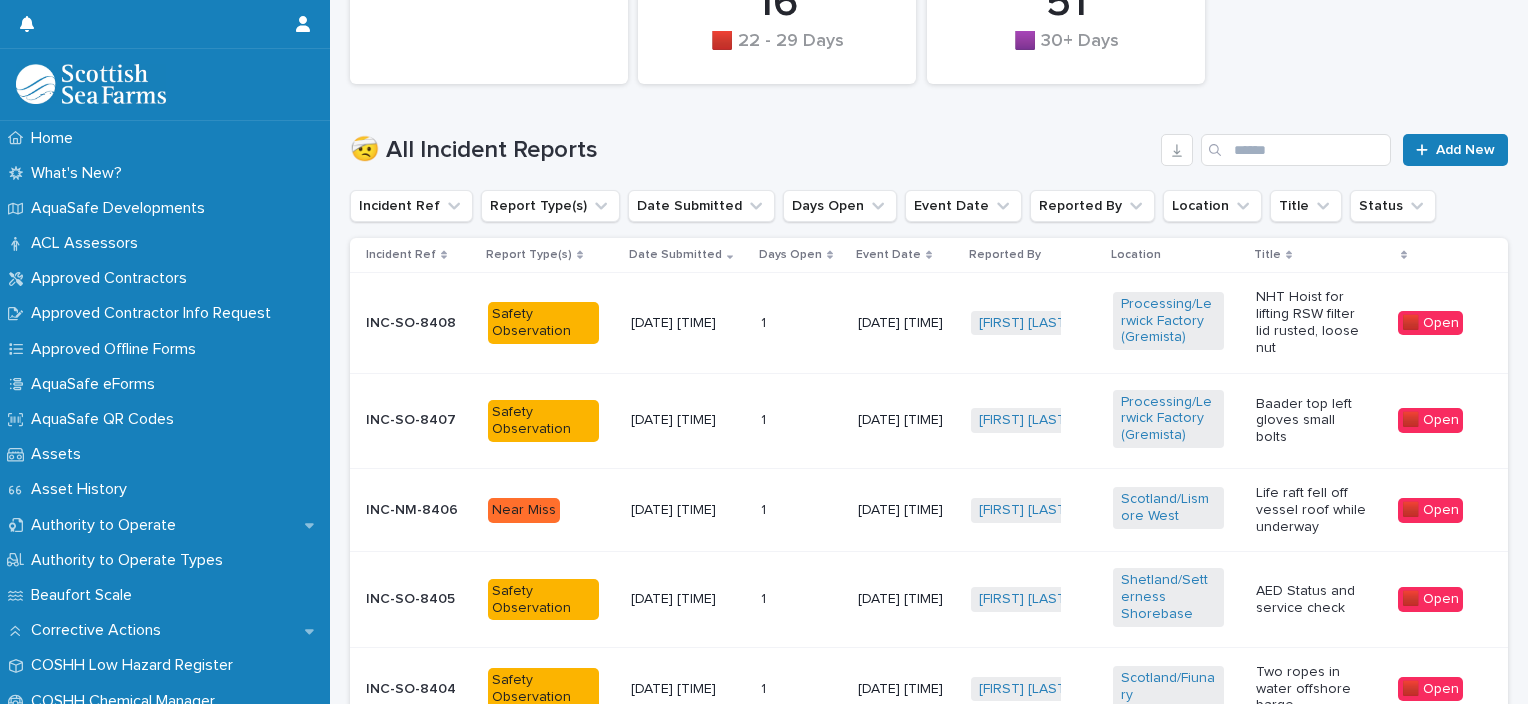 click on "Life raft fell off vessel roof while underway" at bounding box center [1311, 510] 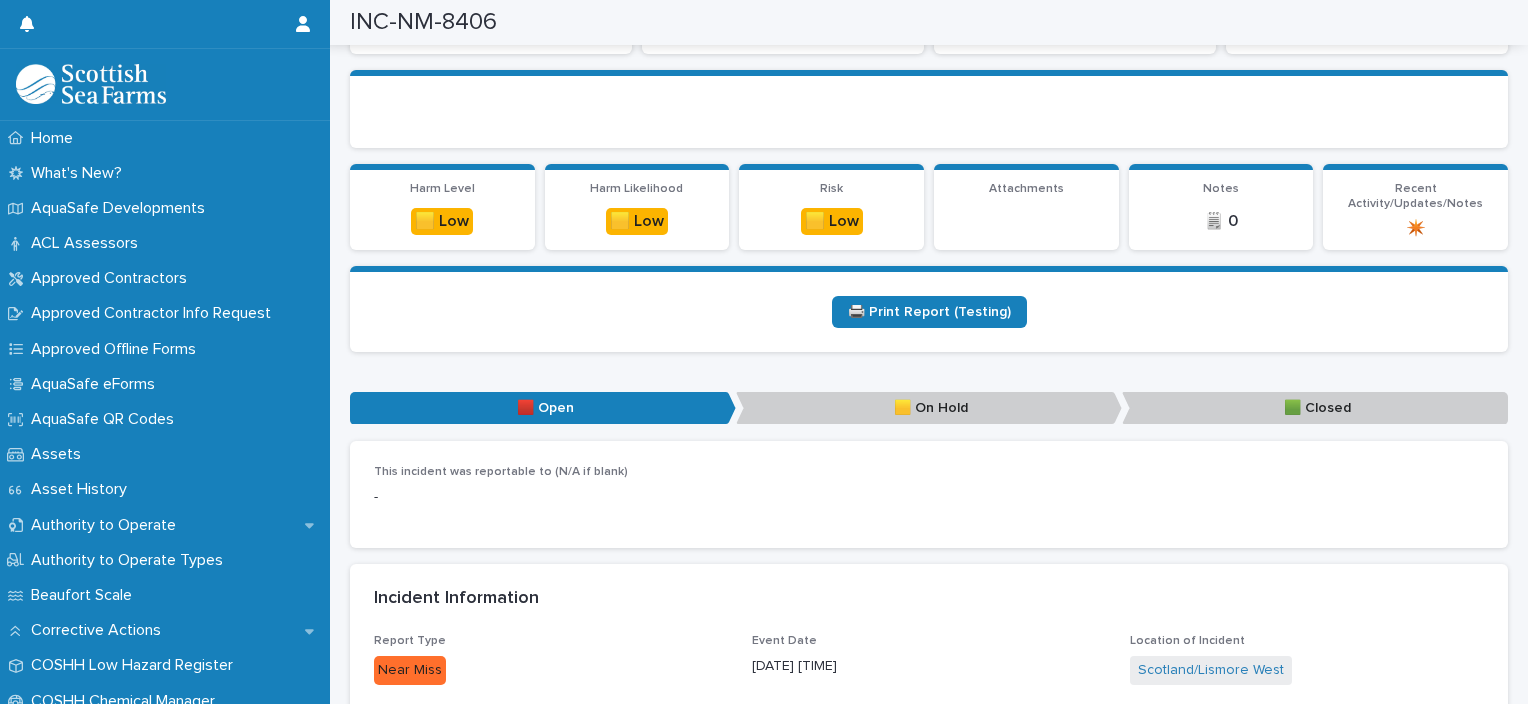 scroll, scrollTop: 548, scrollLeft: 0, axis: vertical 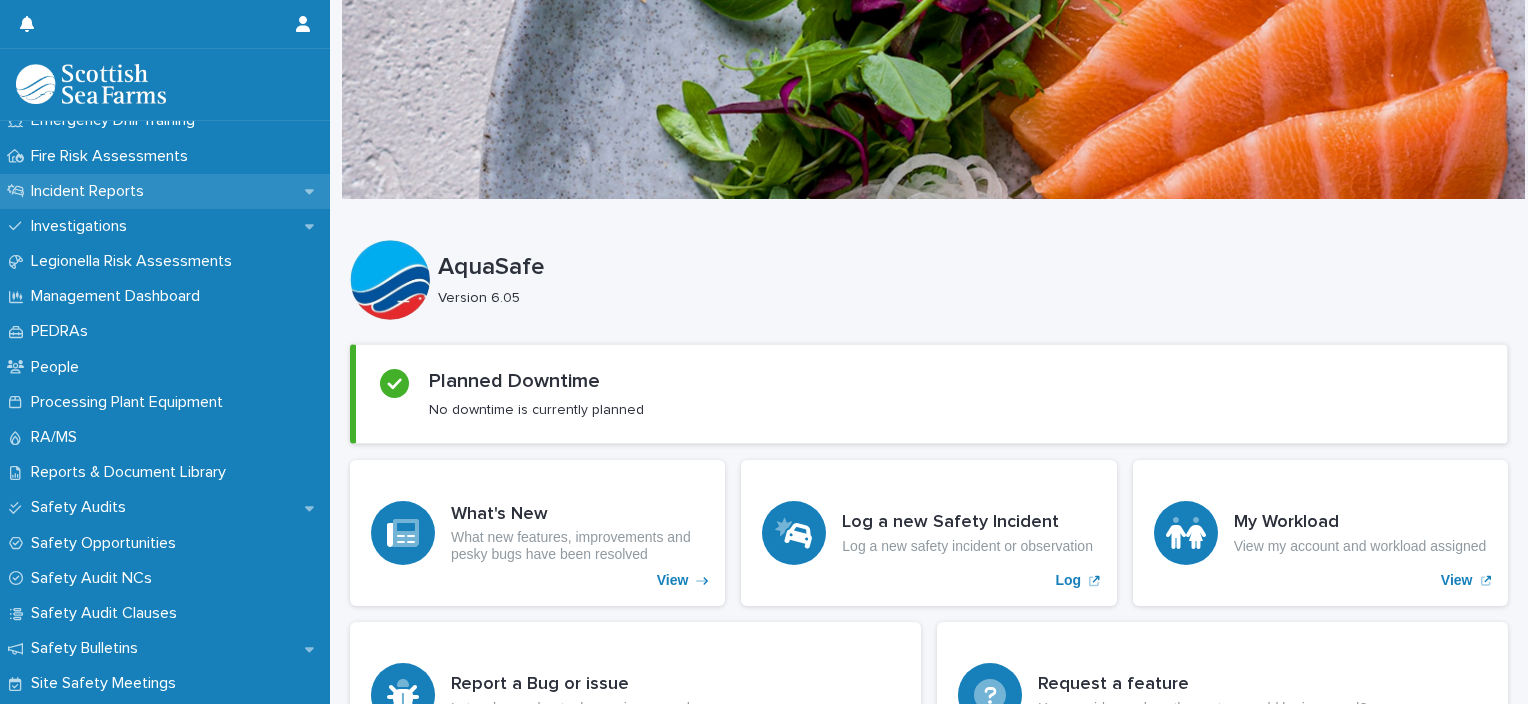 click on "Incident Reports" at bounding box center (165, 191) 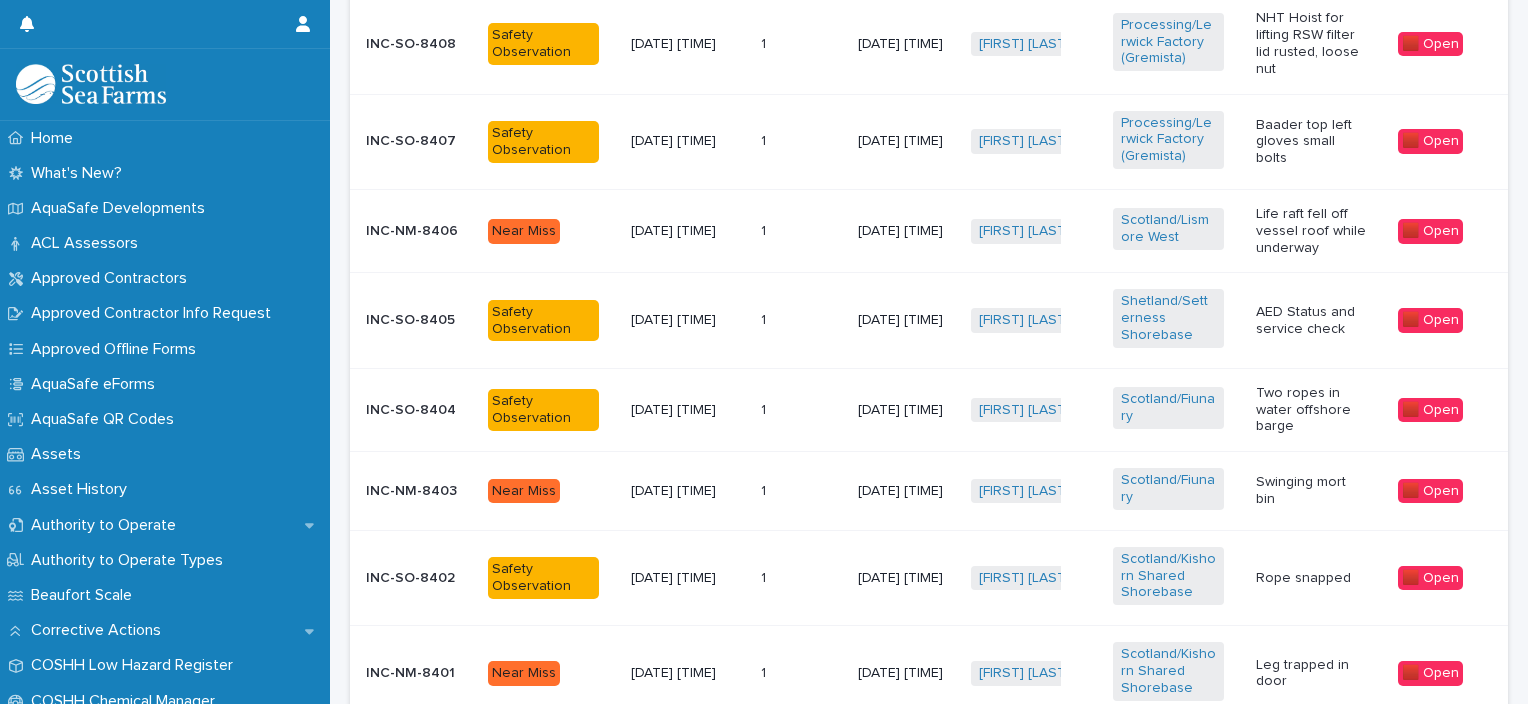 scroll, scrollTop: 800, scrollLeft: 0, axis: vertical 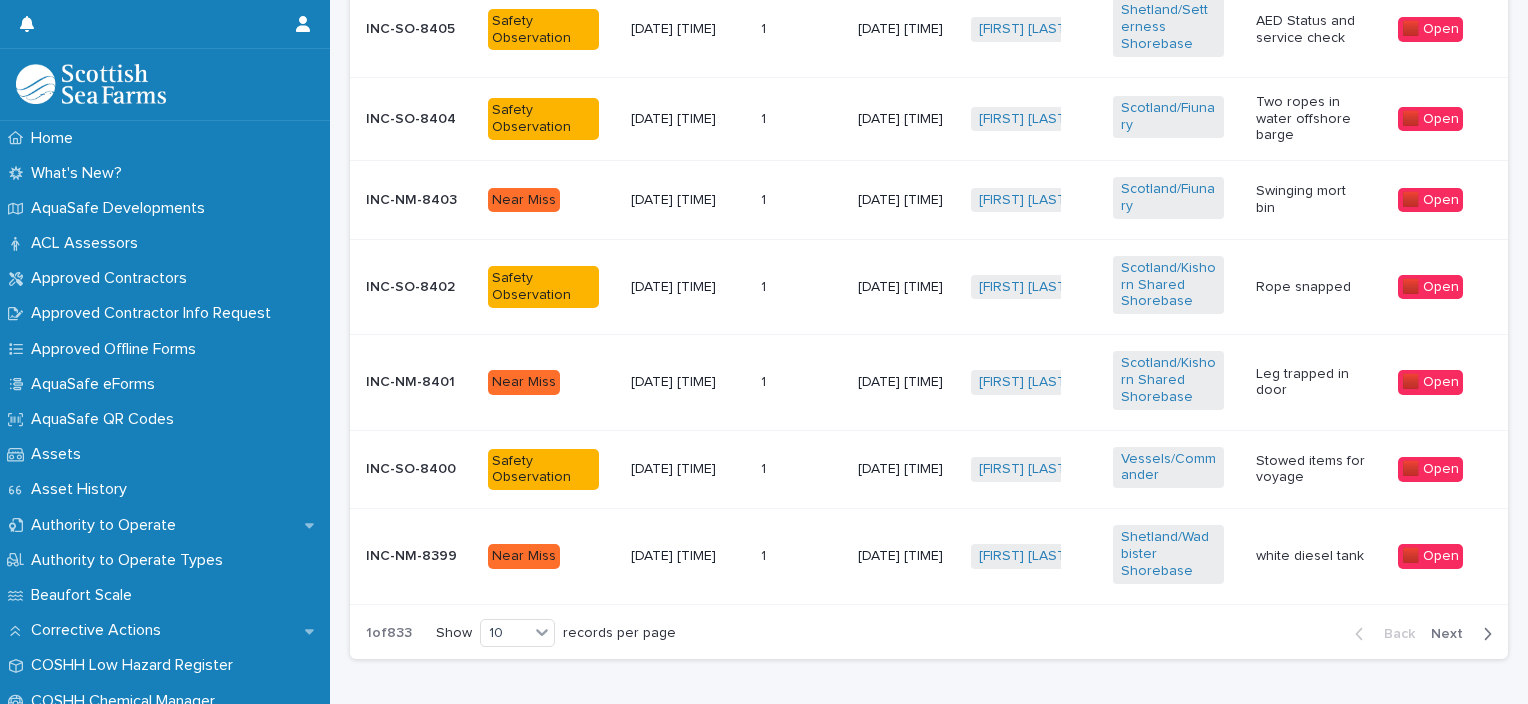click on "Next" at bounding box center [1453, 634] 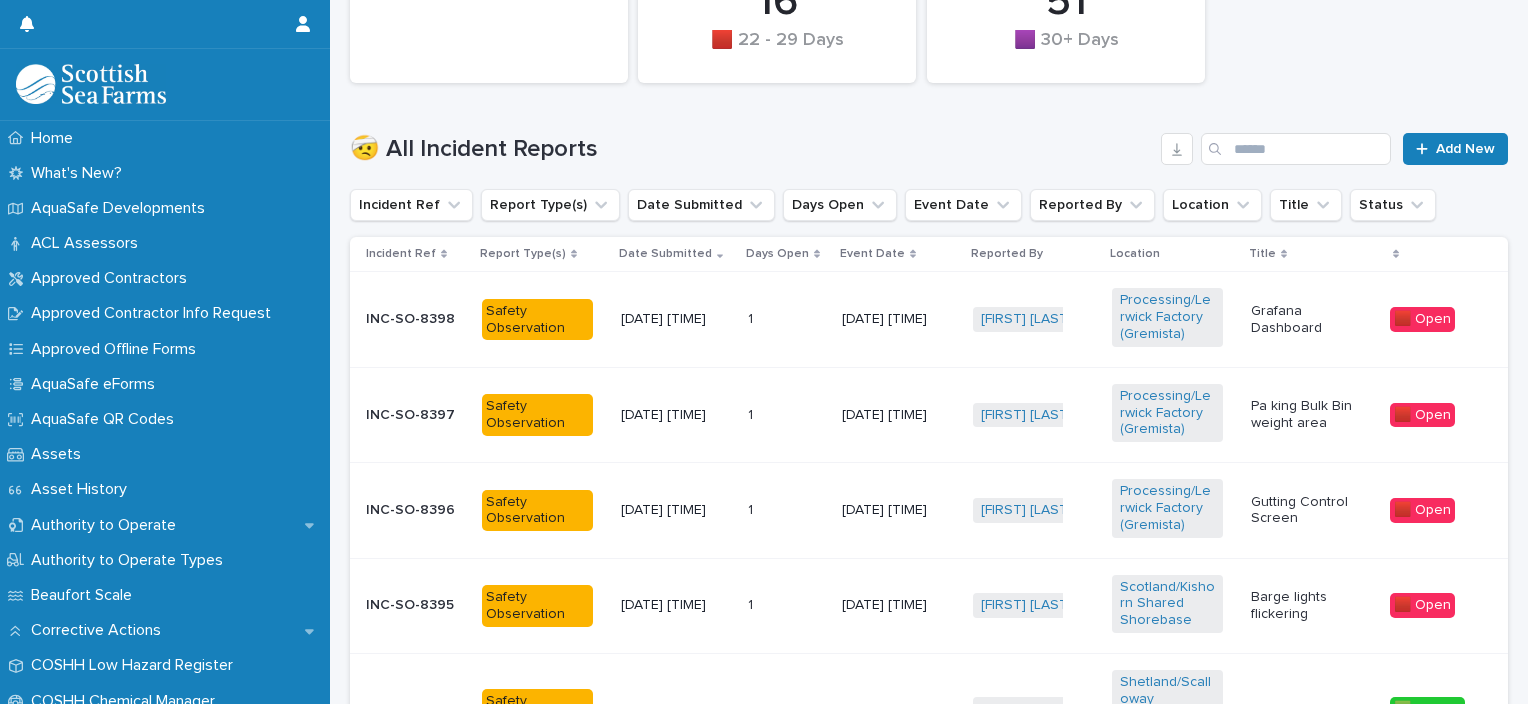 scroll, scrollTop: 373, scrollLeft: 0, axis: vertical 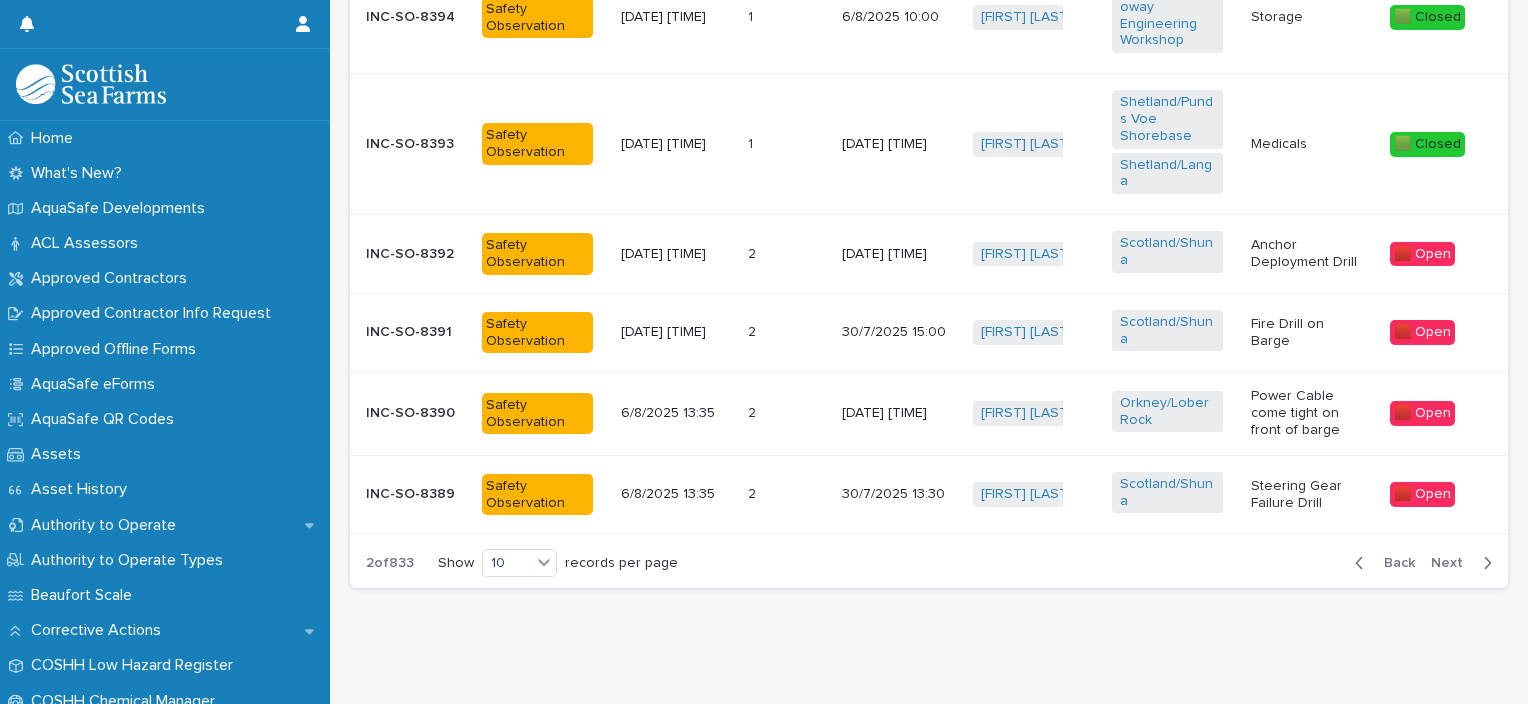 click on "Next" at bounding box center (1453, 563) 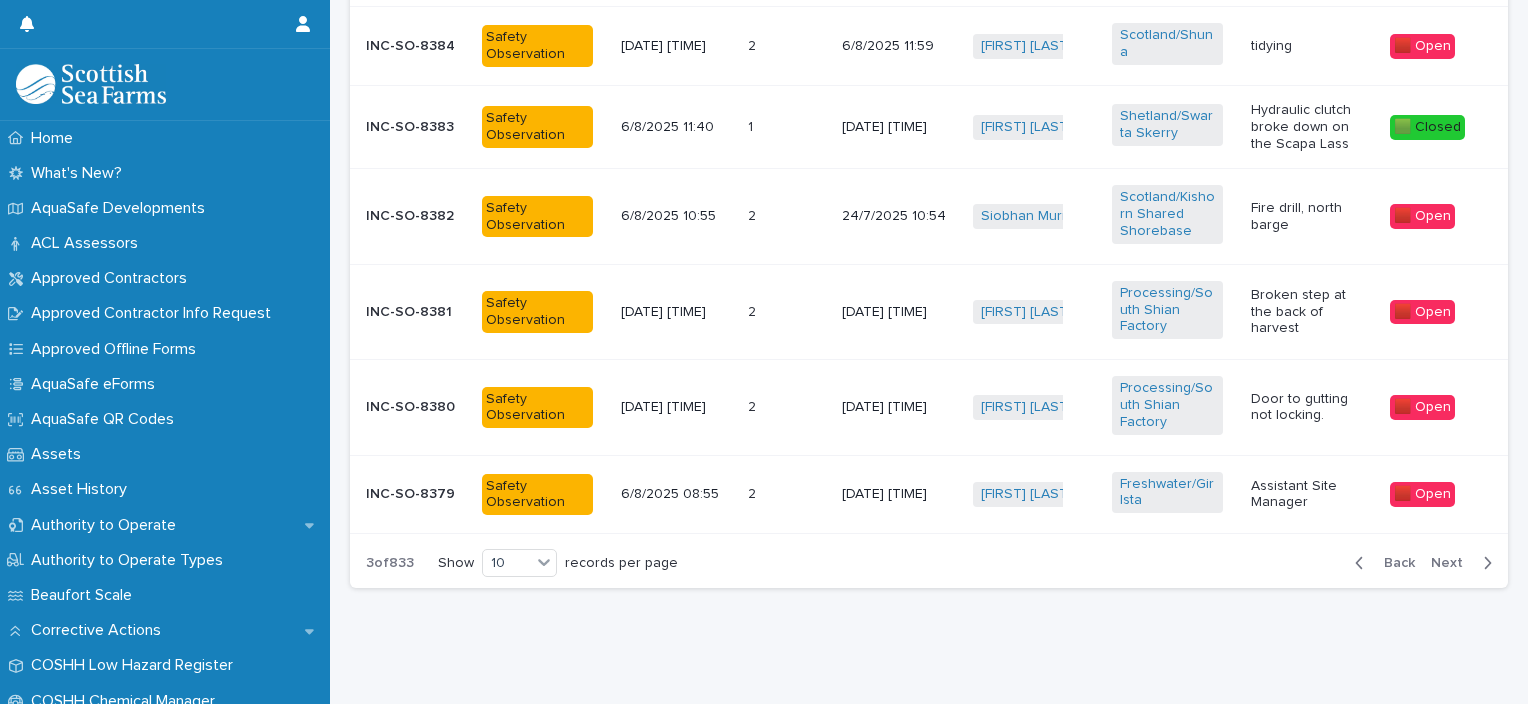 scroll, scrollTop: 1144, scrollLeft: 0, axis: vertical 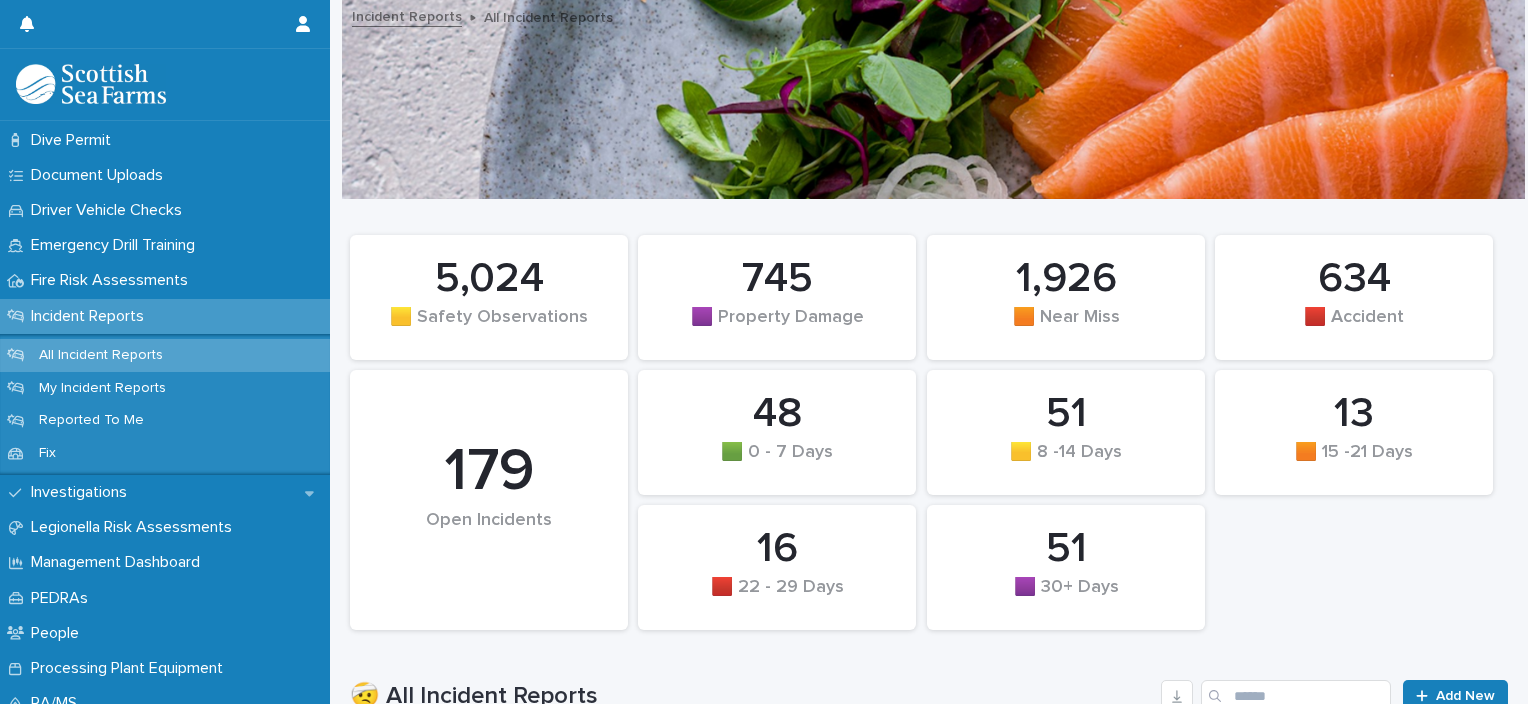 click on "All Incident Reports" at bounding box center (165, 355) 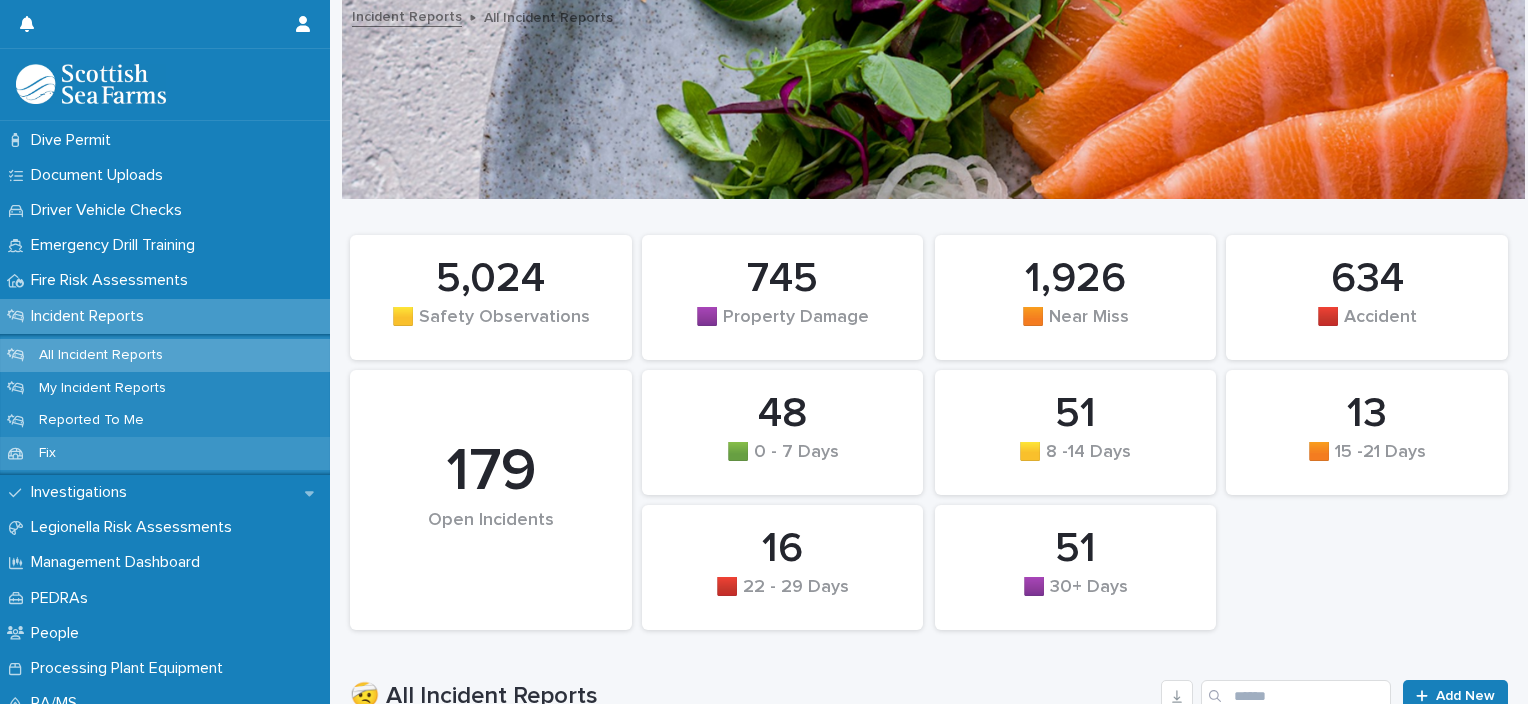 click on "Fix" at bounding box center (165, 453) 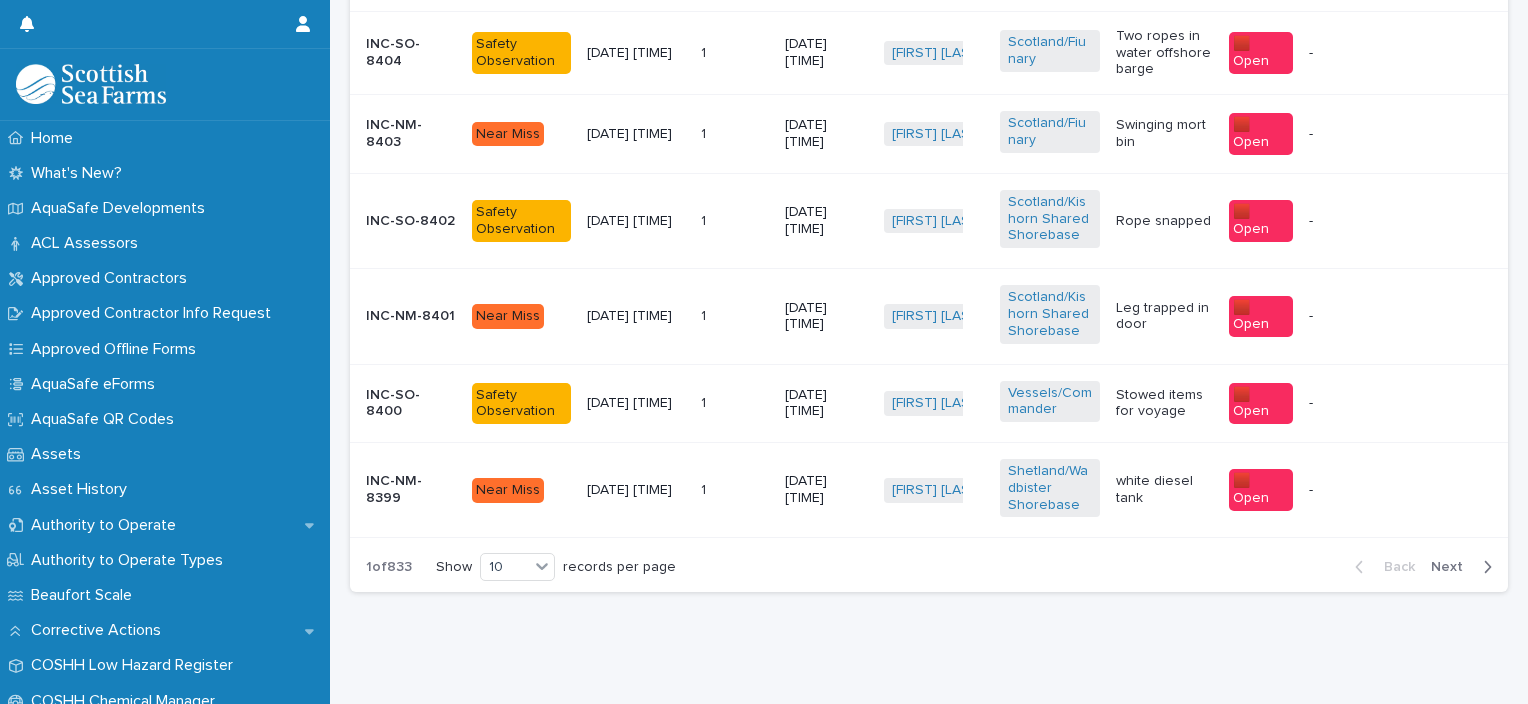 scroll, scrollTop: 552, scrollLeft: 0, axis: vertical 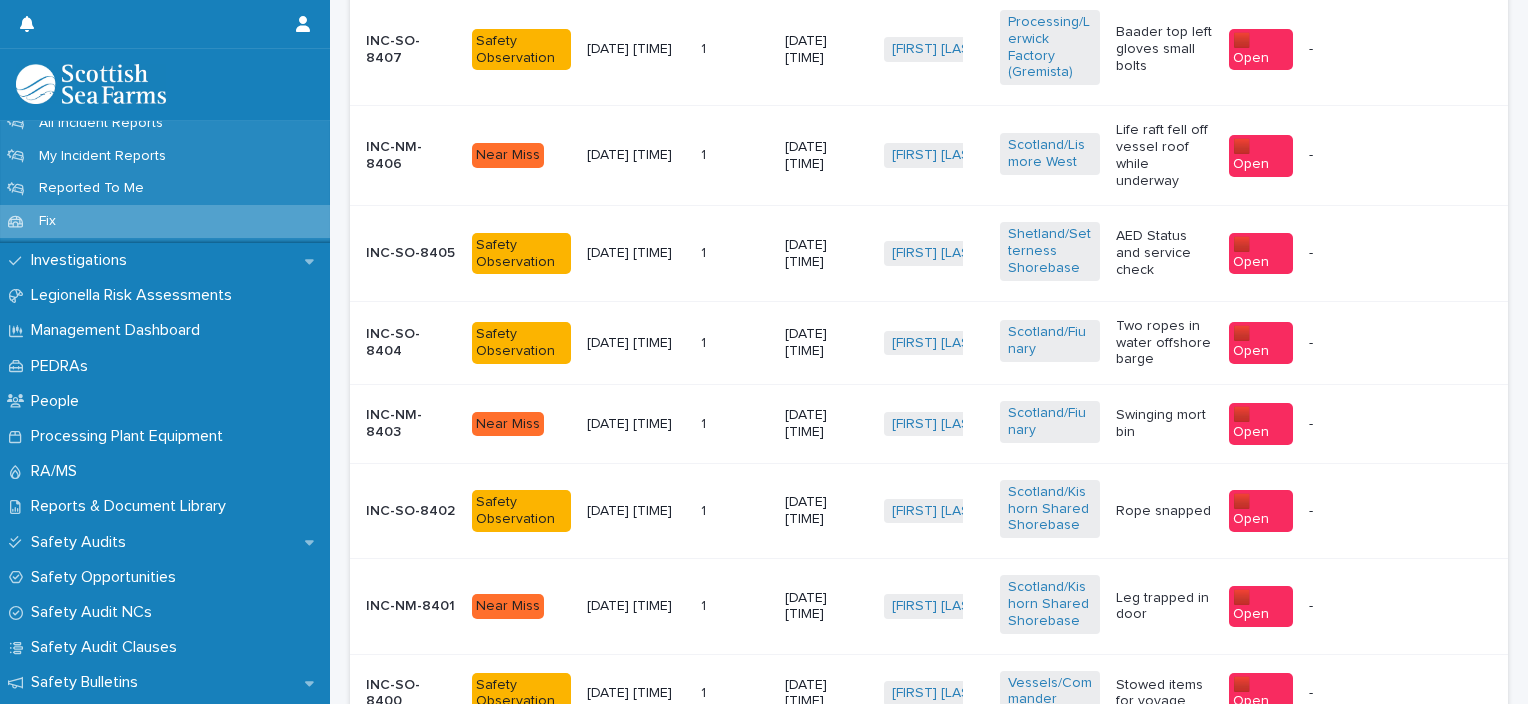 click on "Fix" at bounding box center [165, 221] 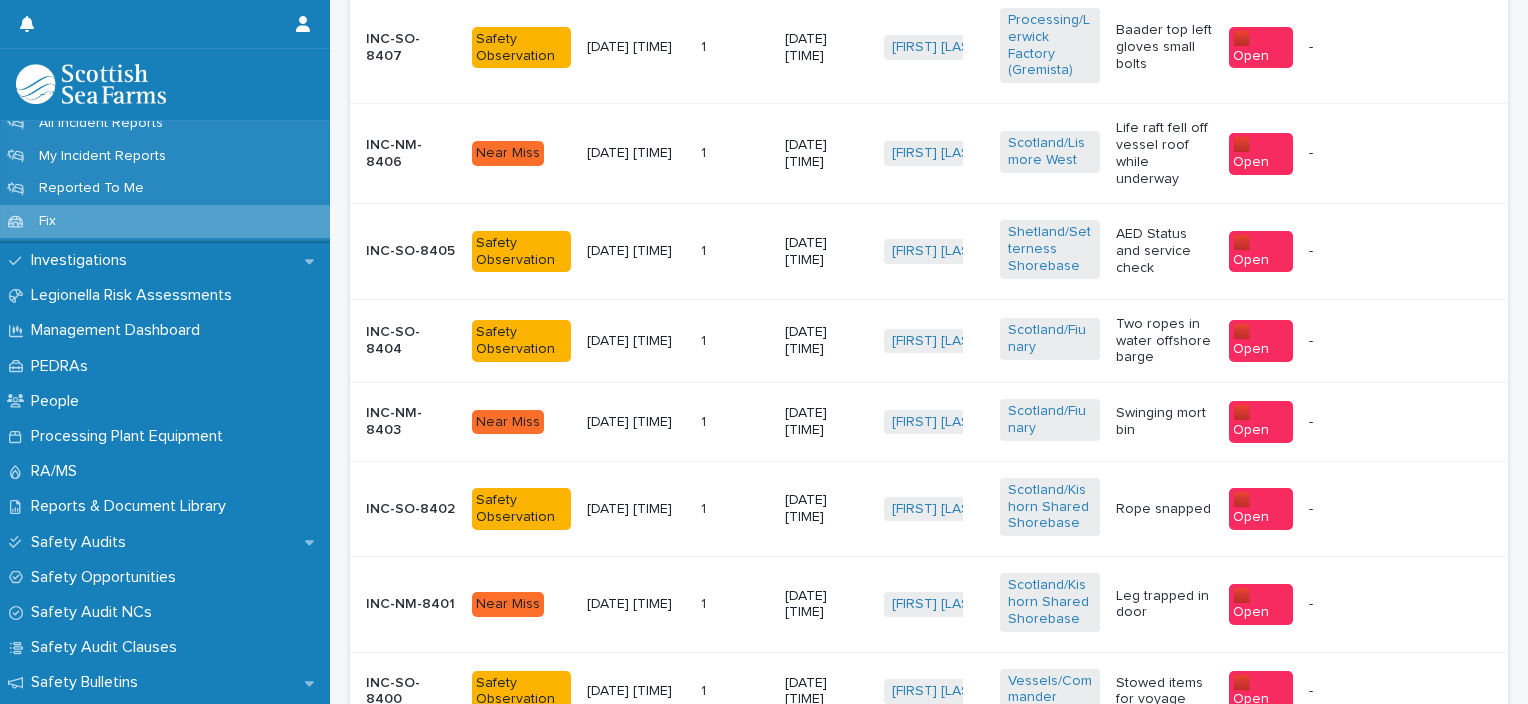 click on "Fix" at bounding box center (47, 221) 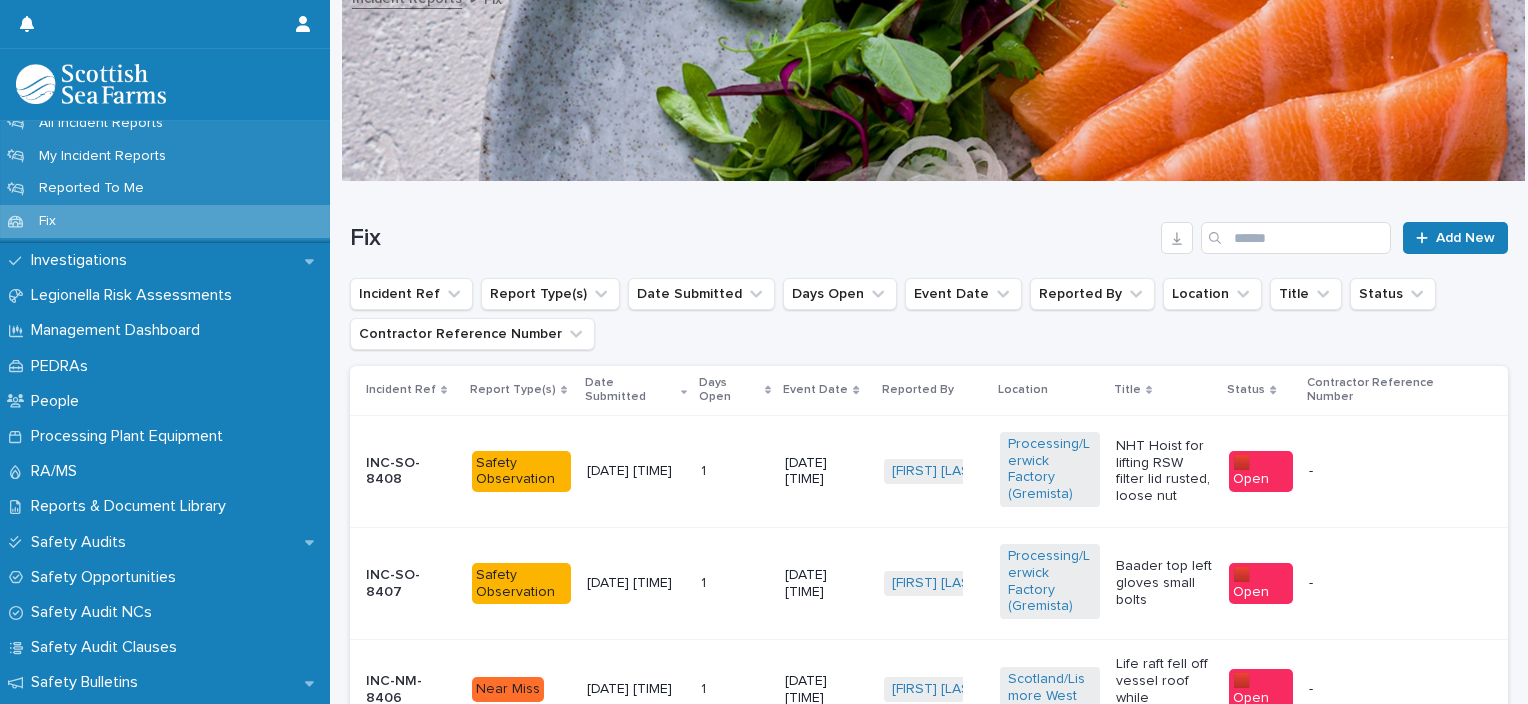 scroll, scrollTop: 0, scrollLeft: 0, axis: both 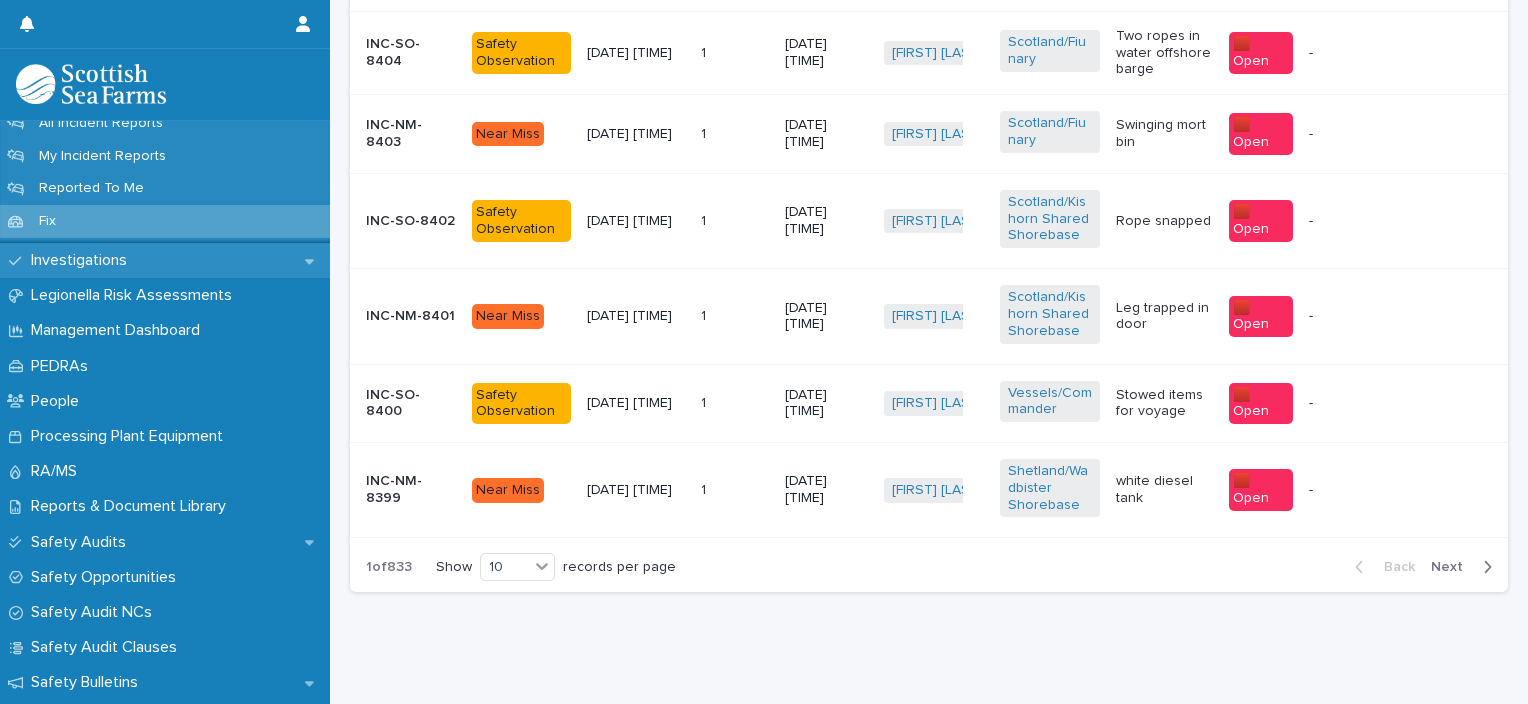 click on "Investigations" at bounding box center [83, 260] 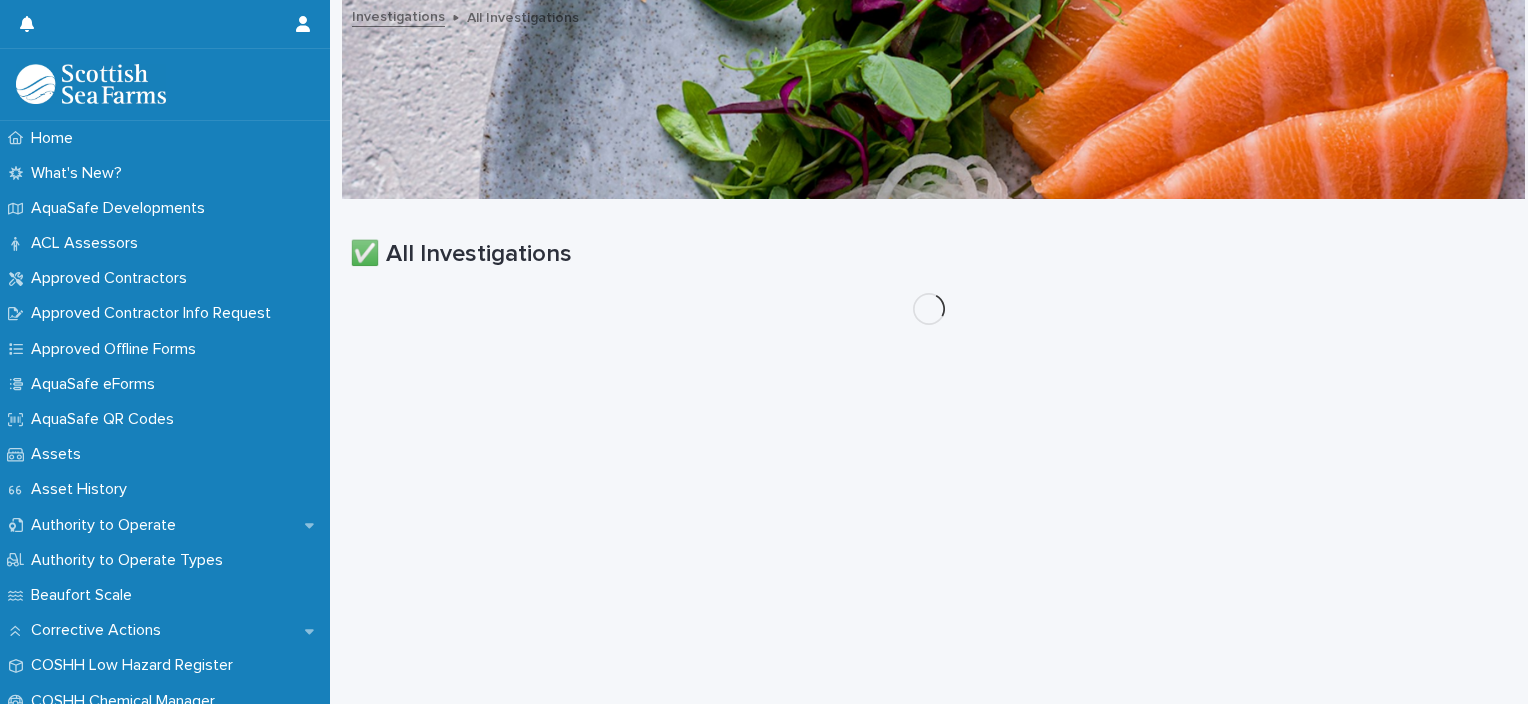 scroll, scrollTop: 0, scrollLeft: 0, axis: both 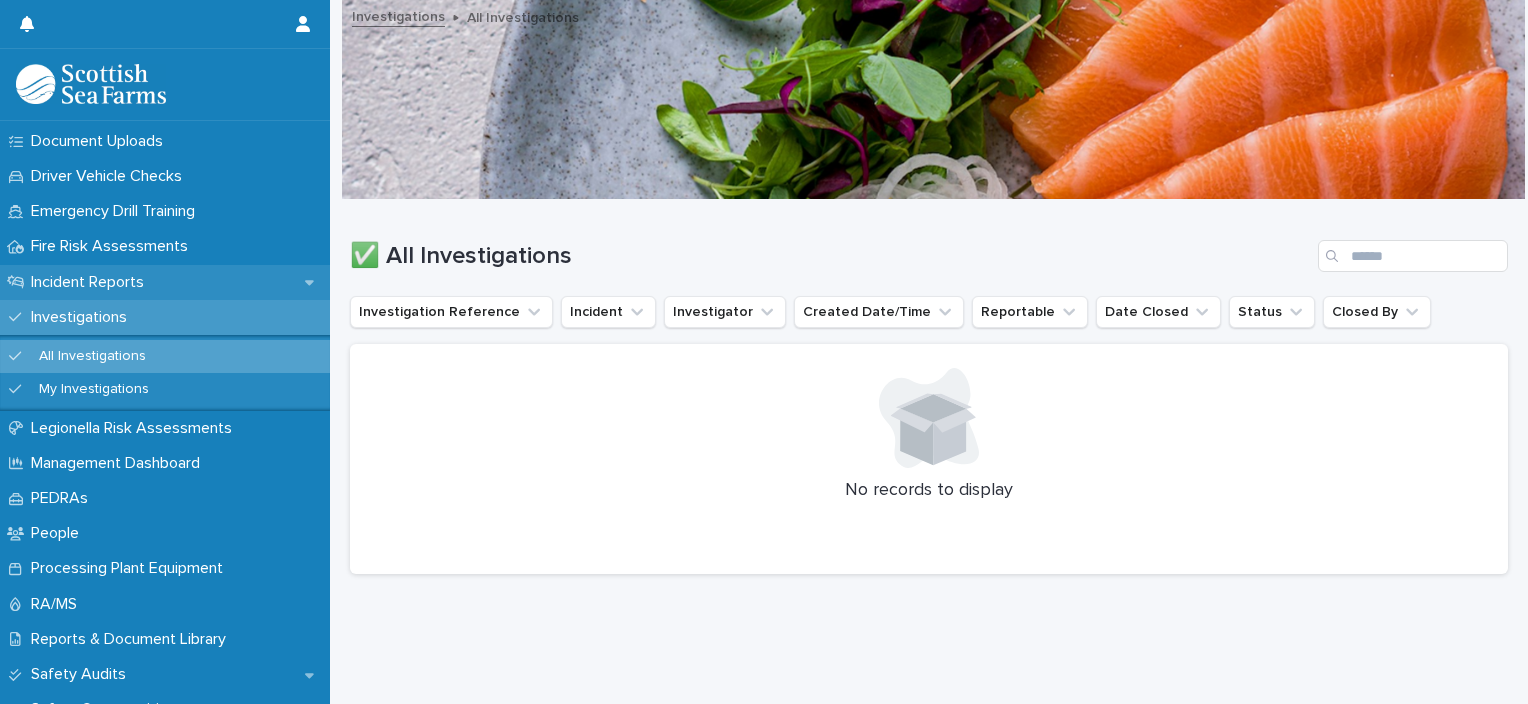 click on "Incident Reports" at bounding box center (165, 282) 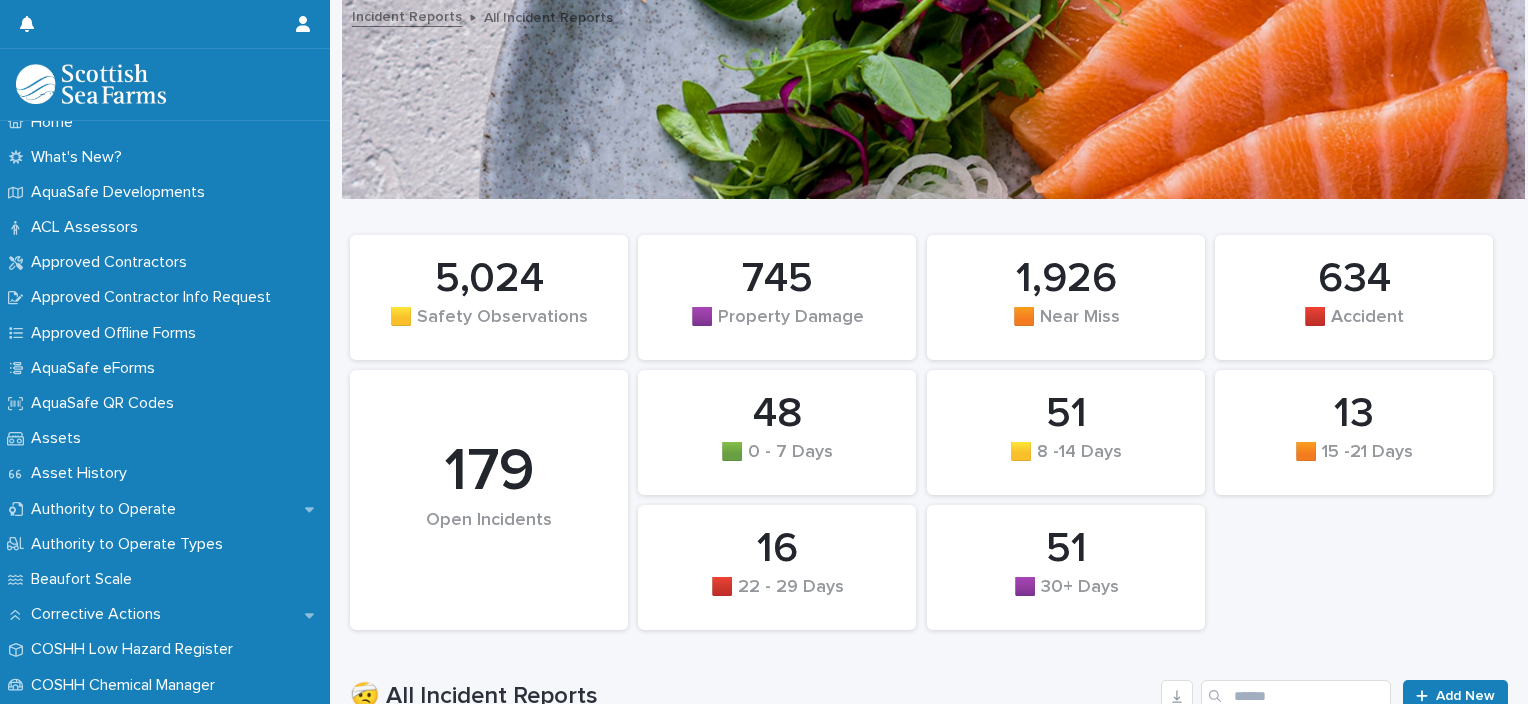 scroll, scrollTop: 12, scrollLeft: 0, axis: vertical 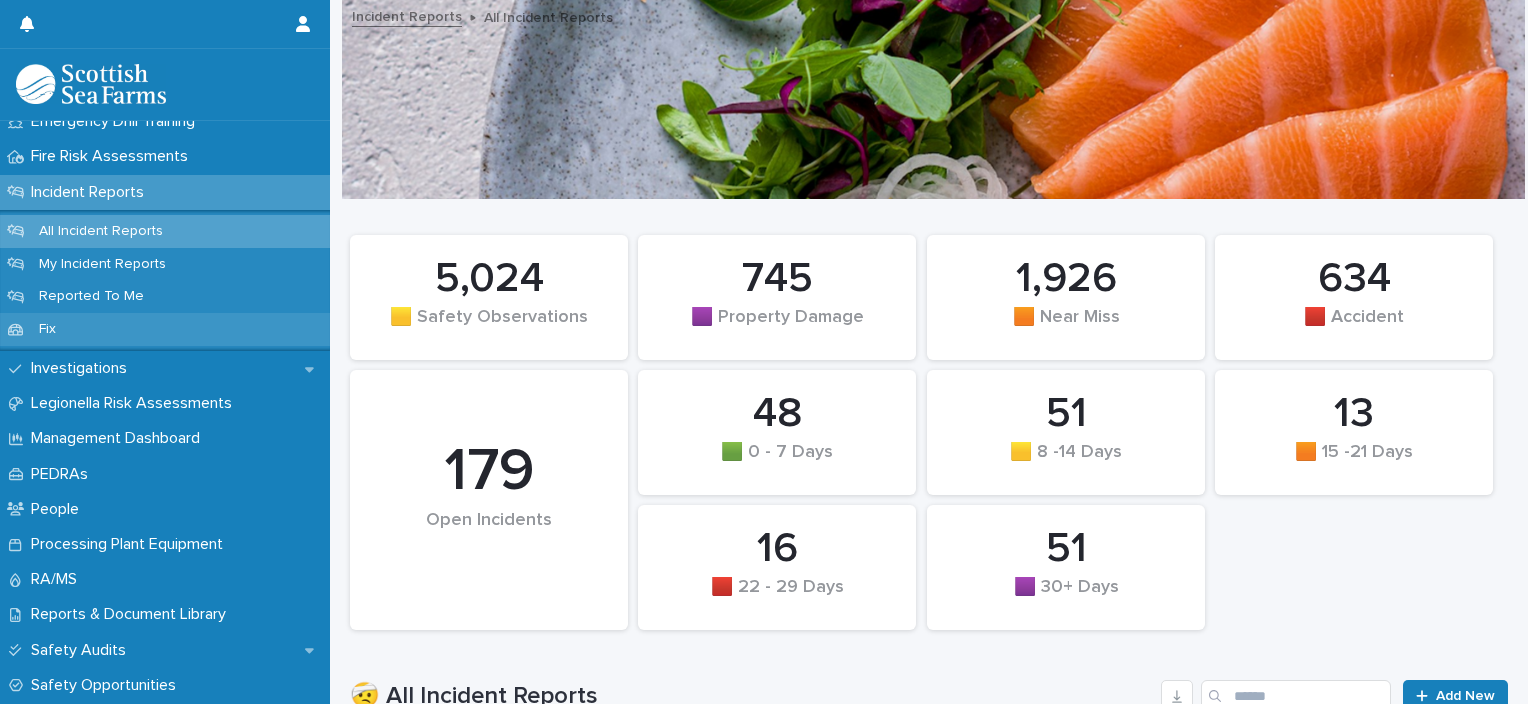 click on "Fix" at bounding box center [165, 329] 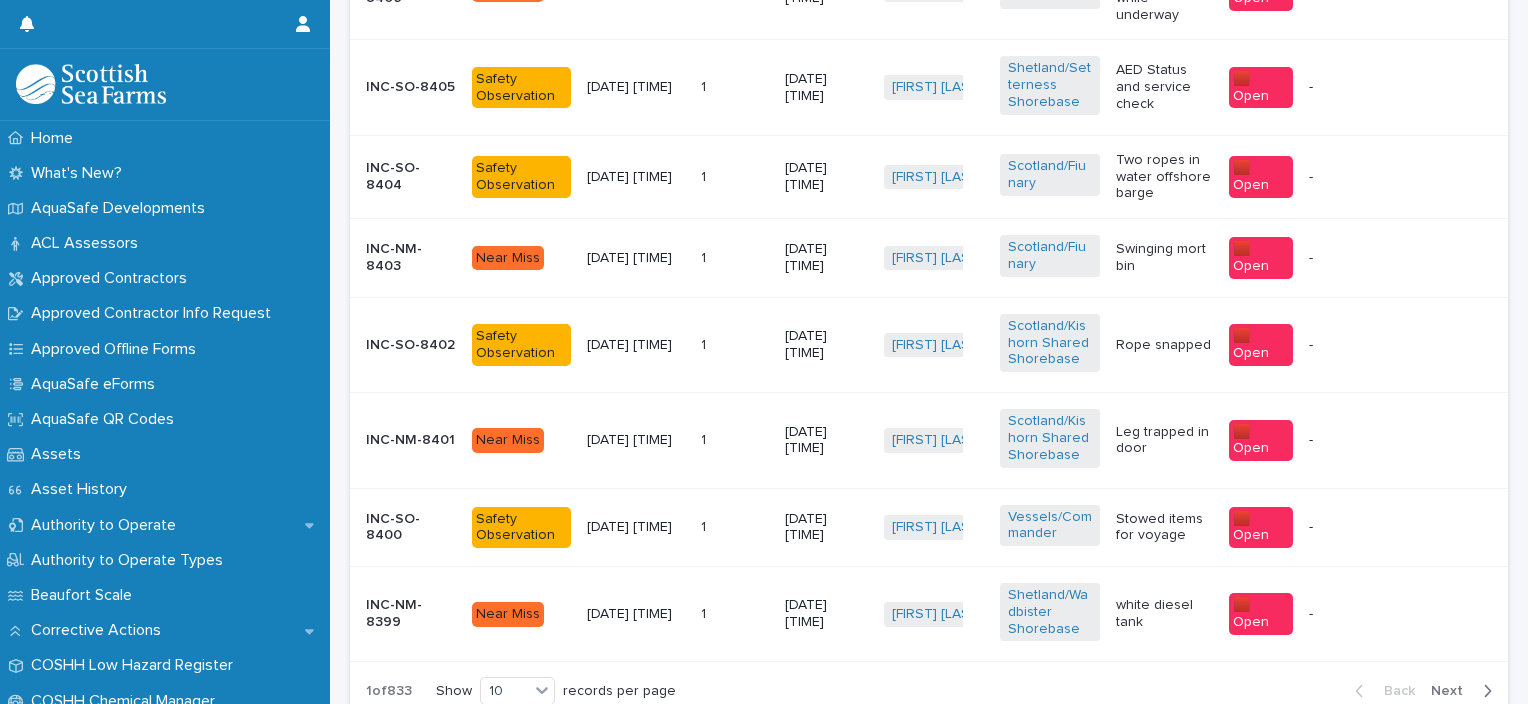 scroll, scrollTop: 842, scrollLeft: 0, axis: vertical 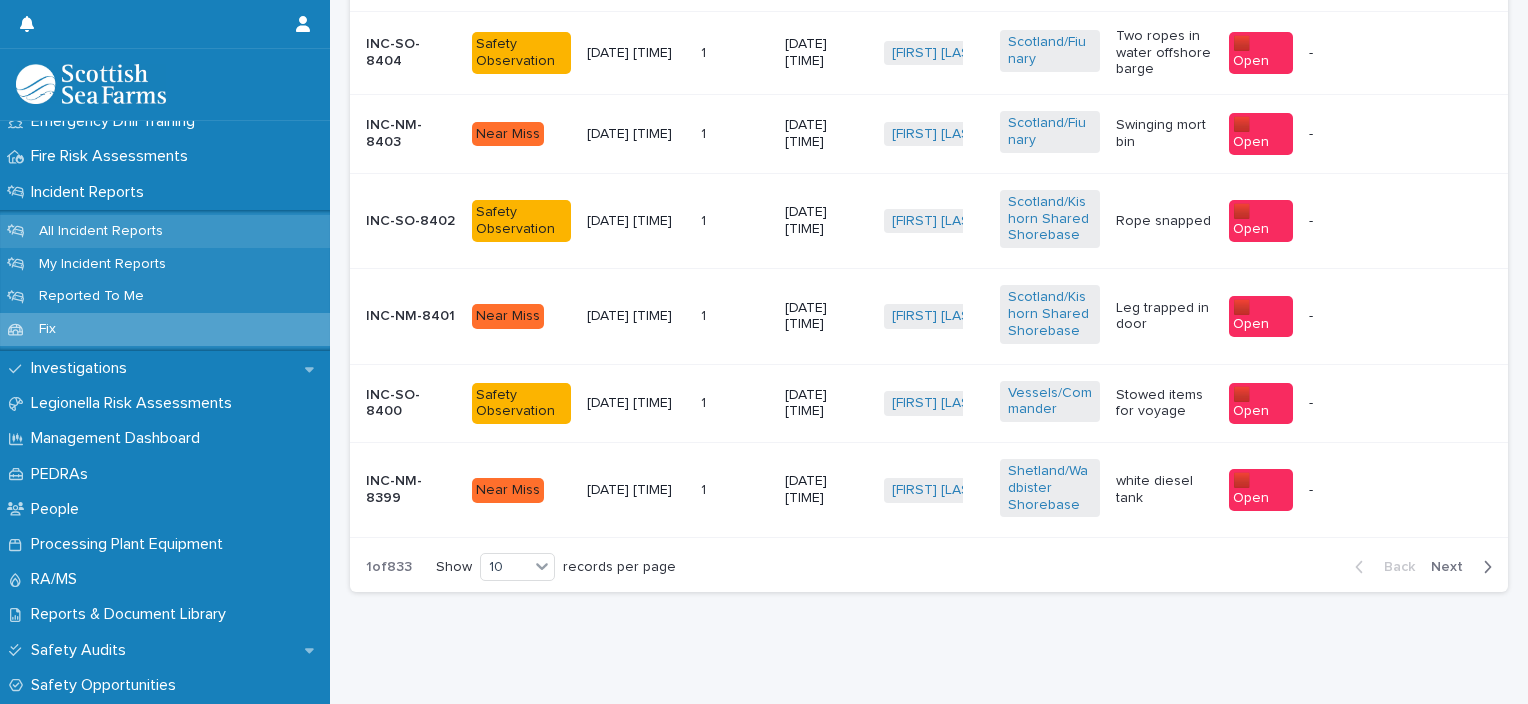 click on "All Incident Reports" at bounding box center [101, 231] 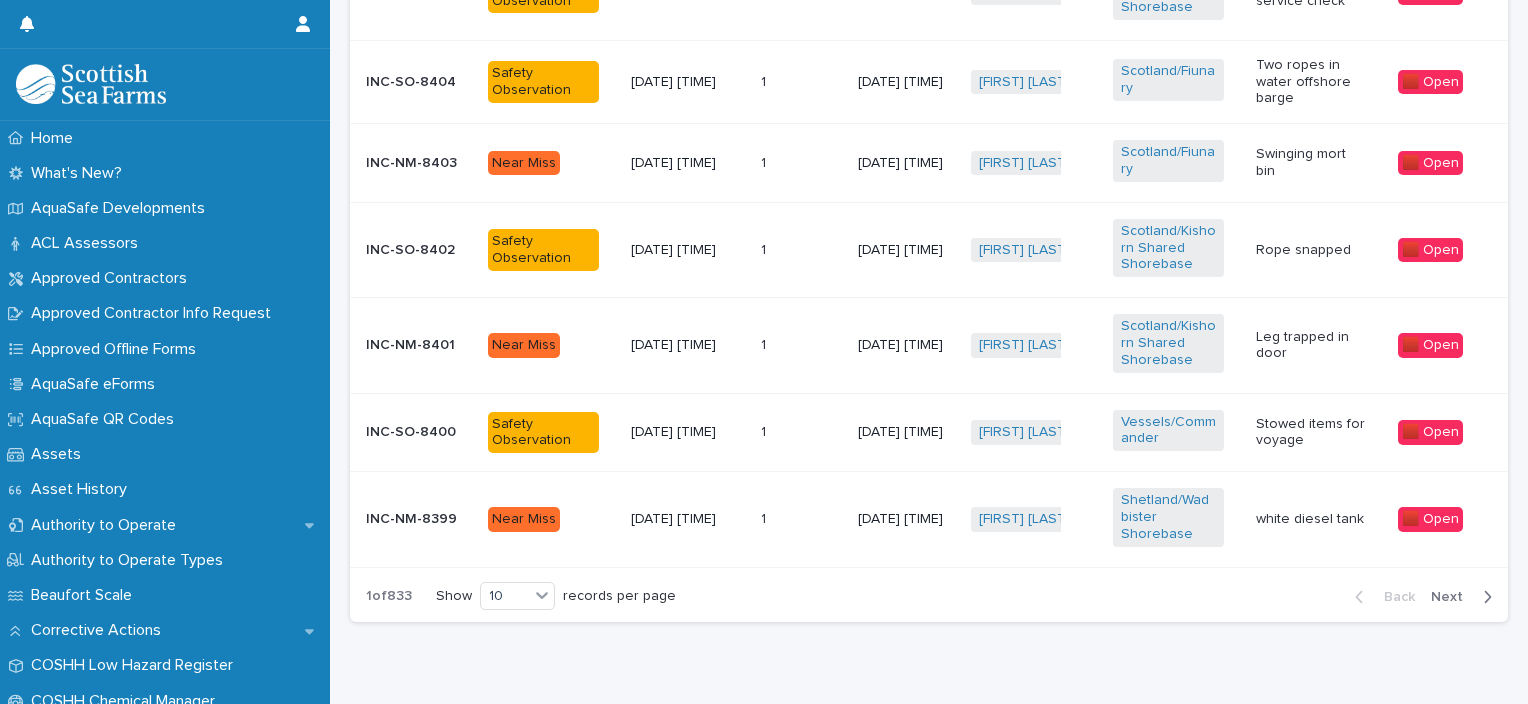 scroll, scrollTop: 1156, scrollLeft: 0, axis: vertical 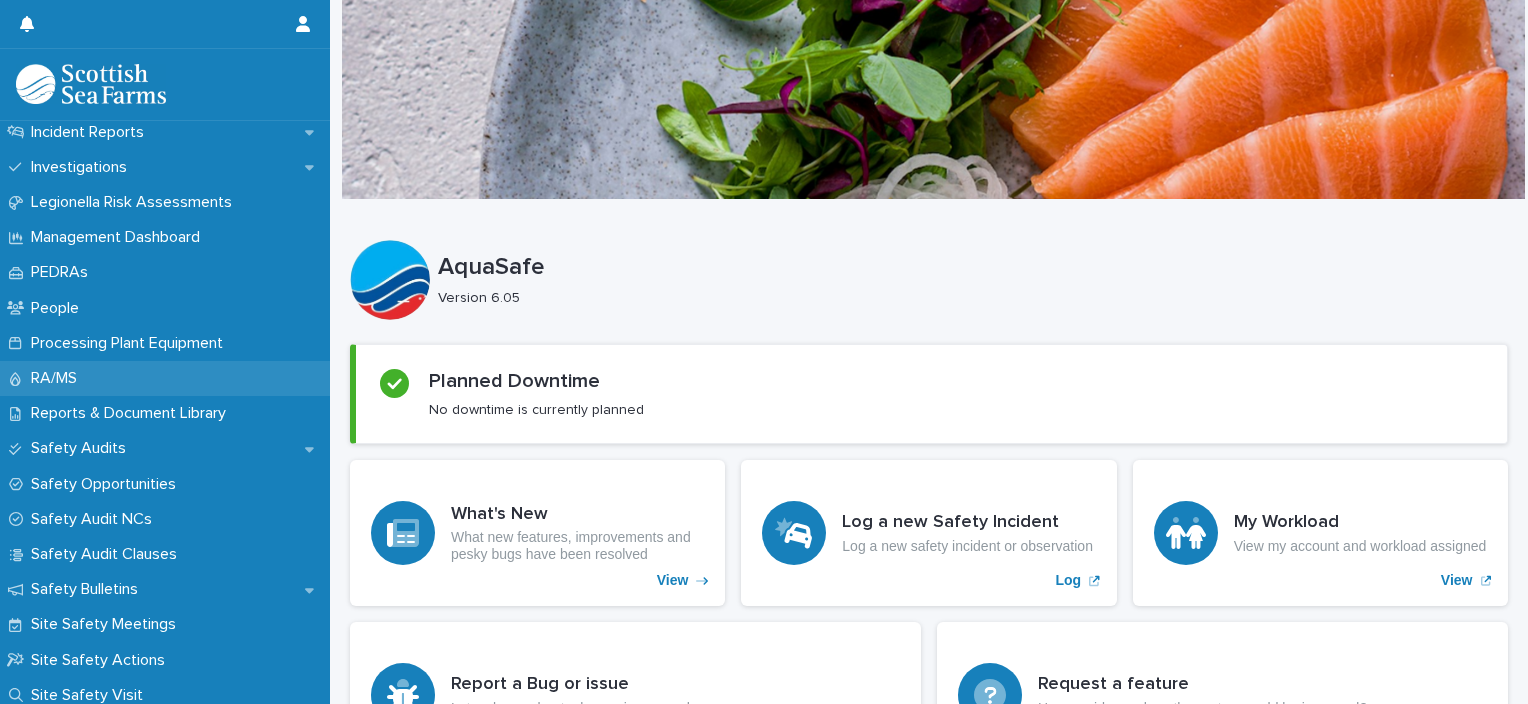 click on "RA/MS" at bounding box center (165, 378) 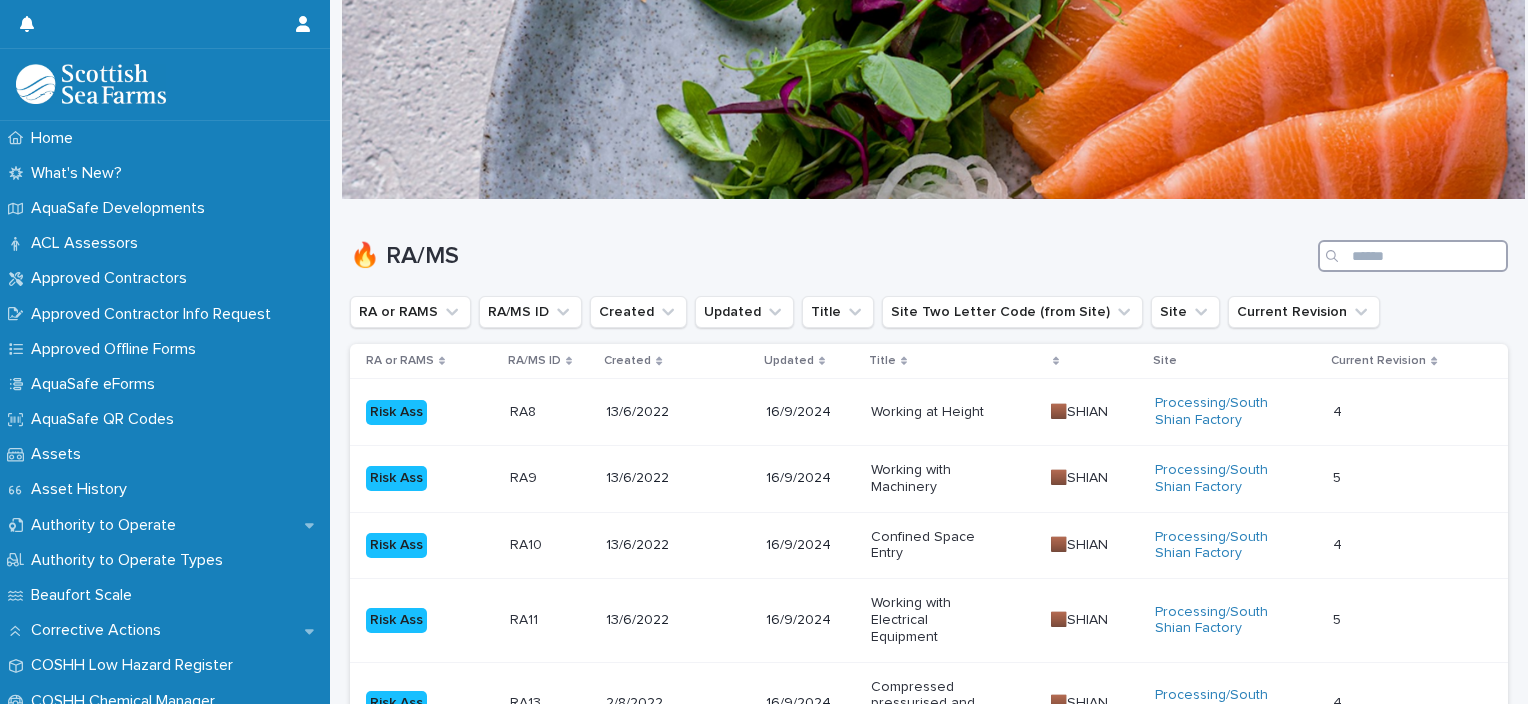 click at bounding box center (1413, 256) 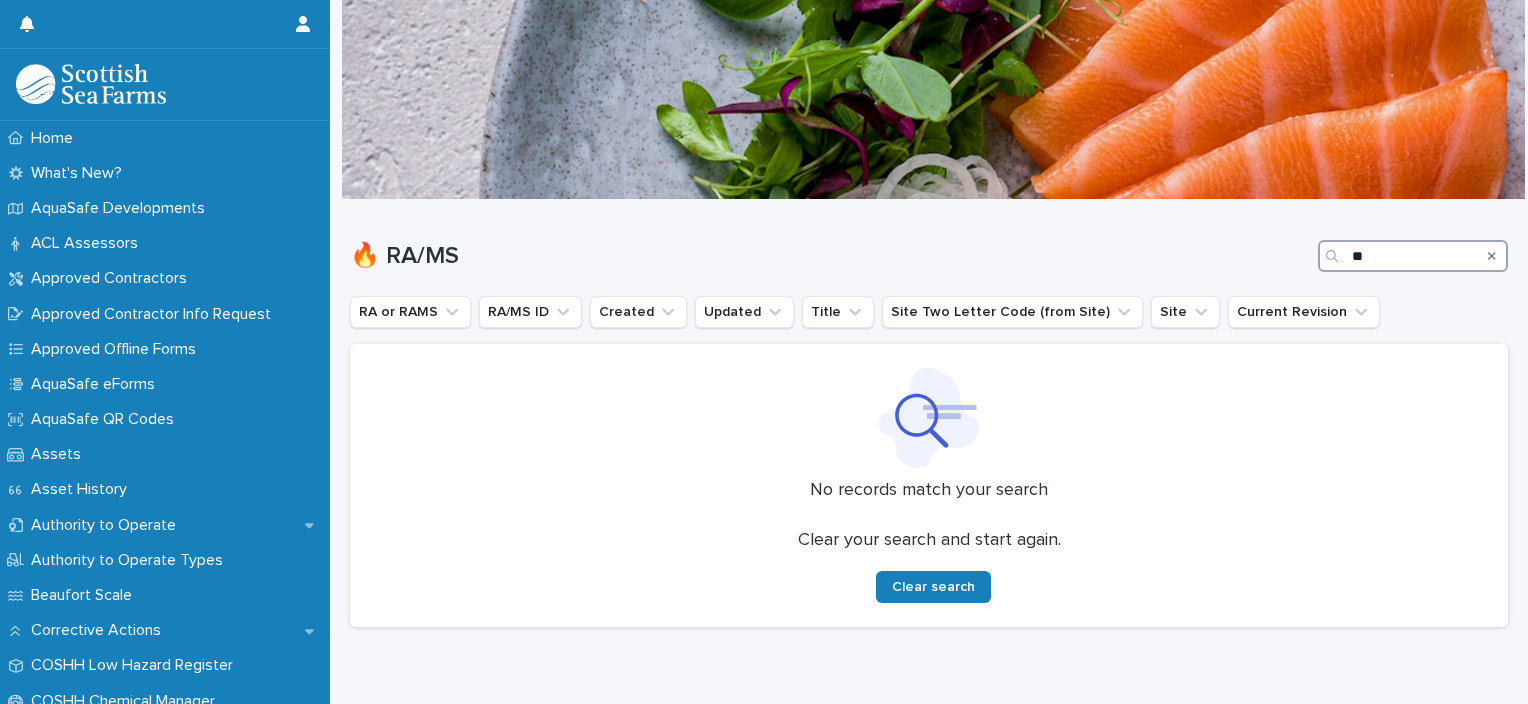 type on "*" 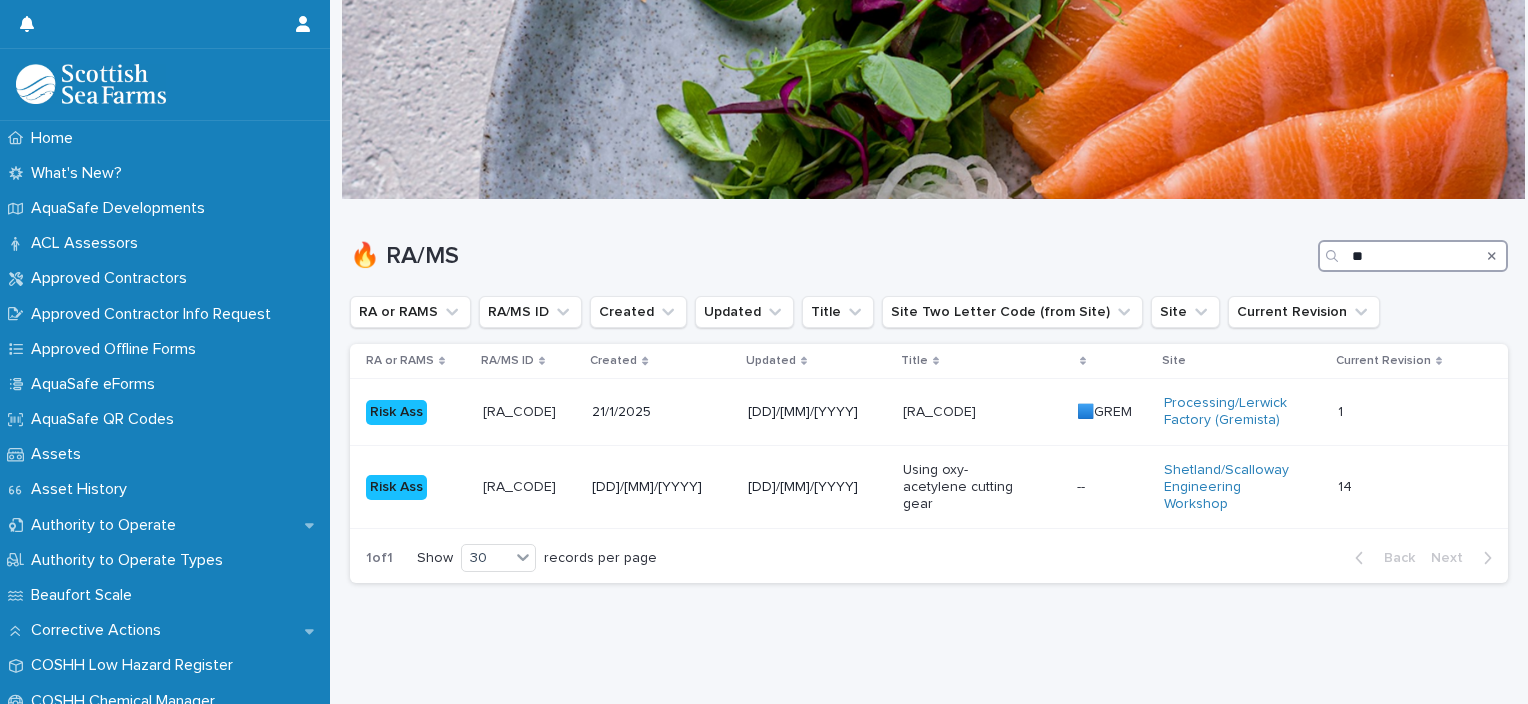 type on "*" 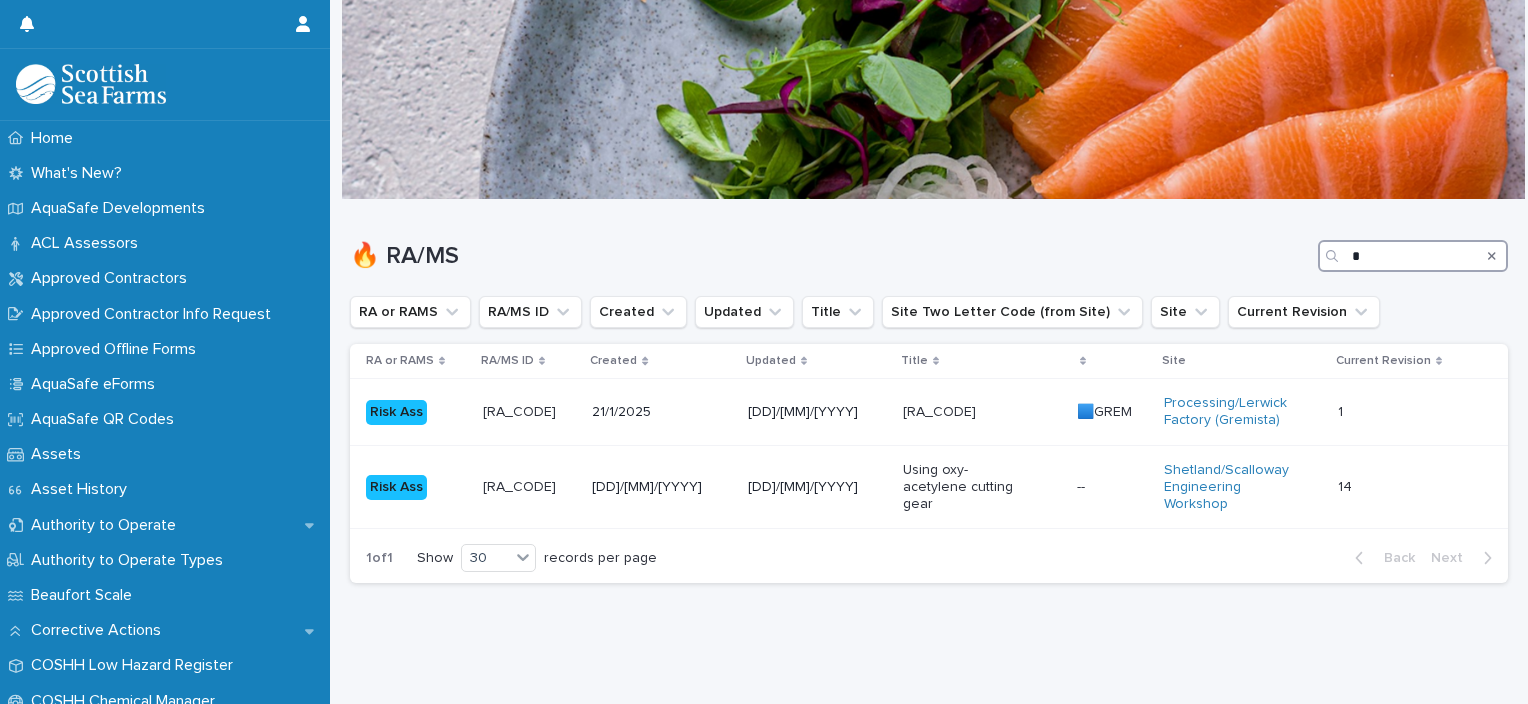 type 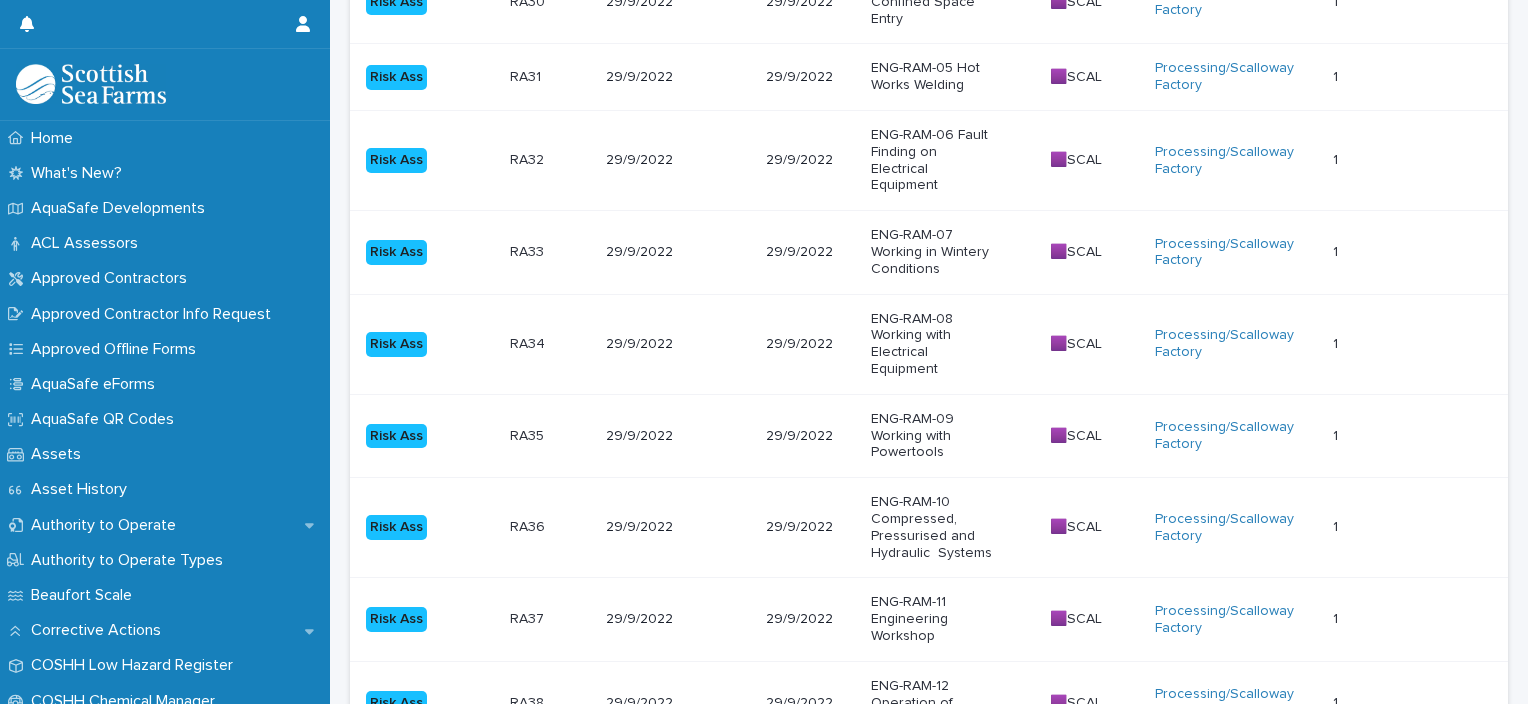 scroll, scrollTop: 2188, scrollLeft: 0, axis: vertical 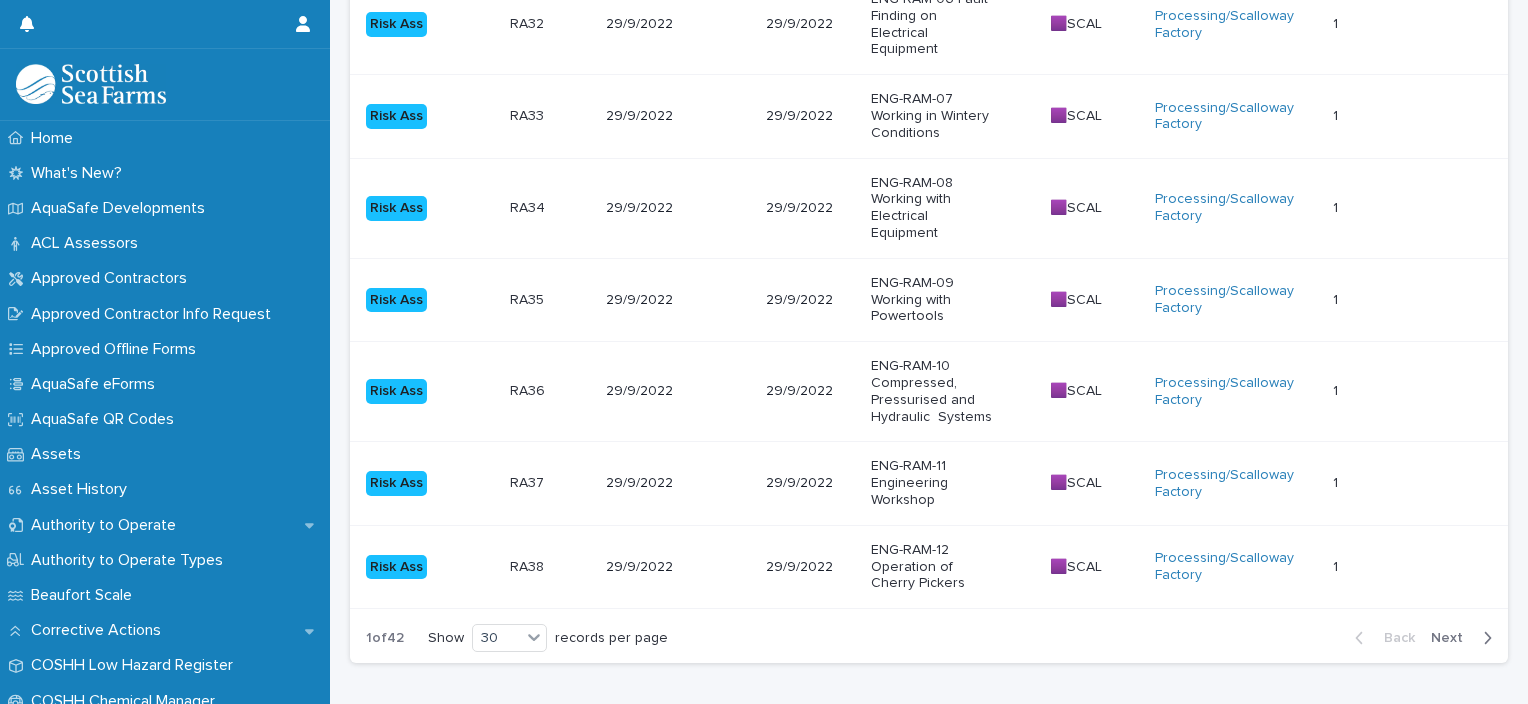 click on "Next" at bounding box center (1453, 638) 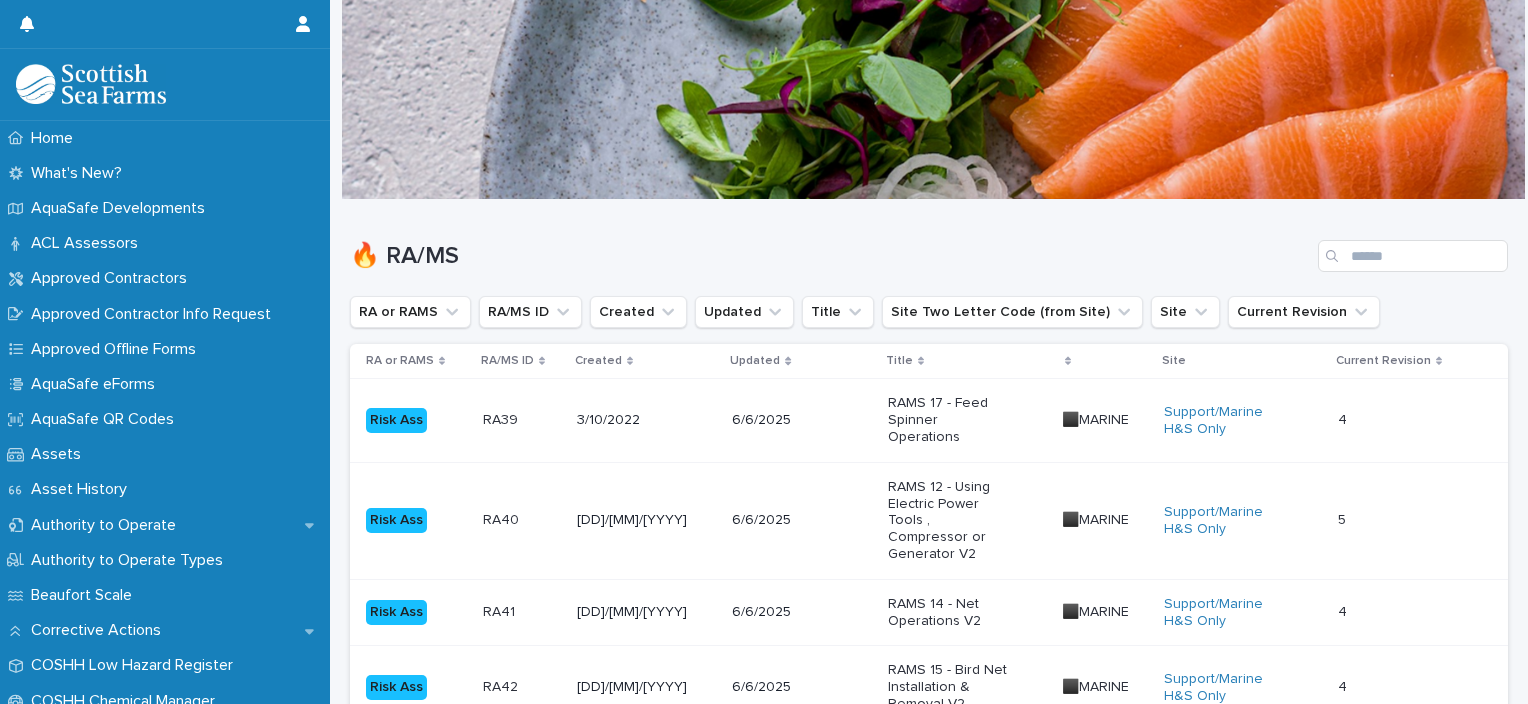 scroll, scrollTop: 2305, scrollLeft: 0, axis: vertical 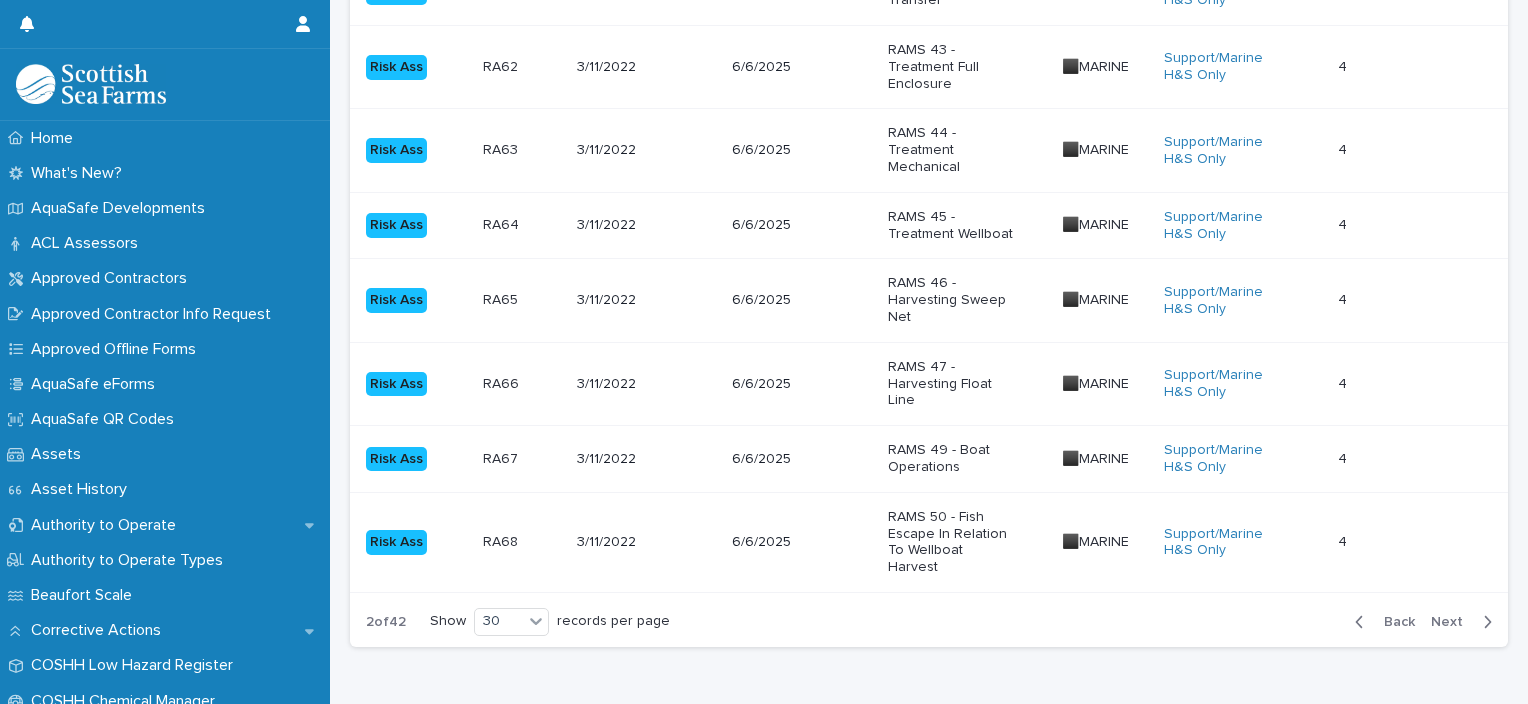 click on "Next" at bounding box center [1453, 622] 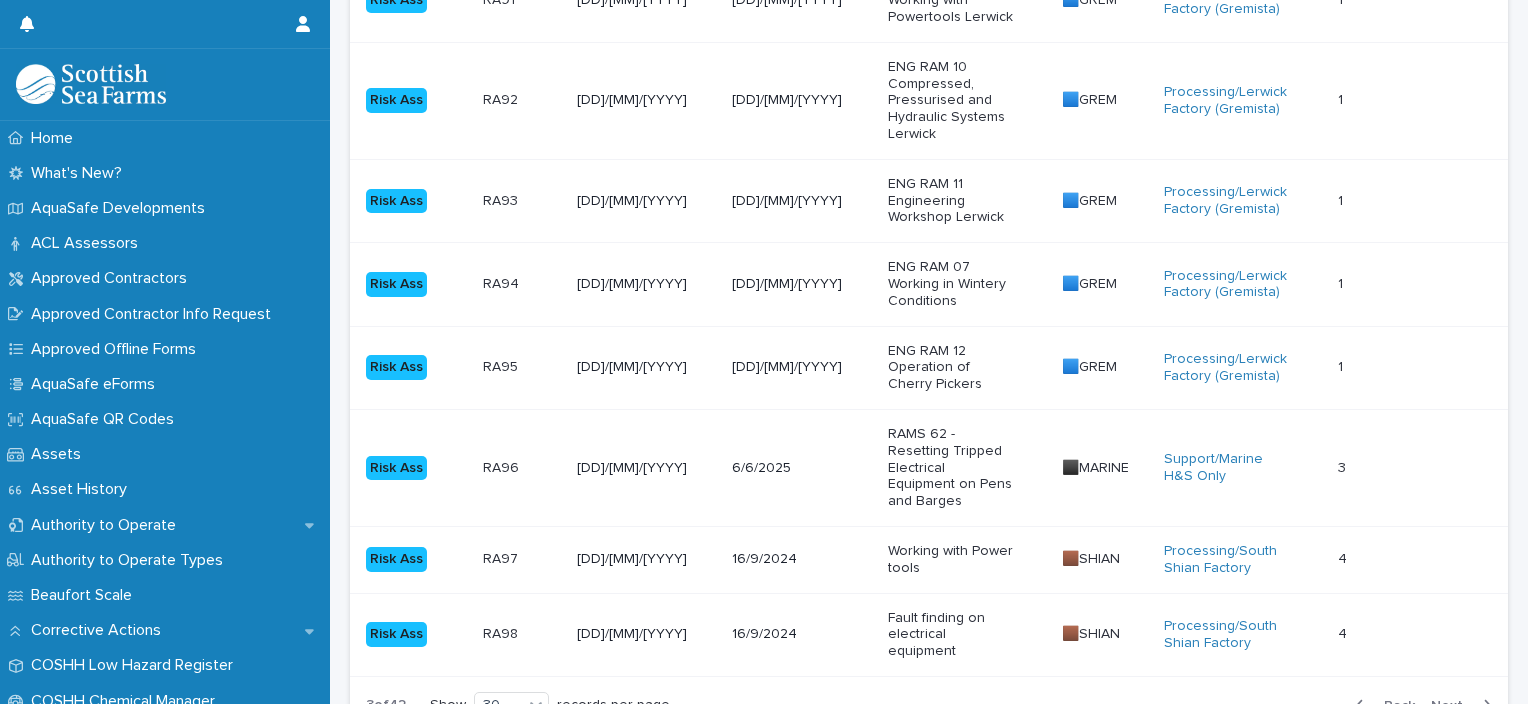 click on "Next" at bounding box center [1453, 706] 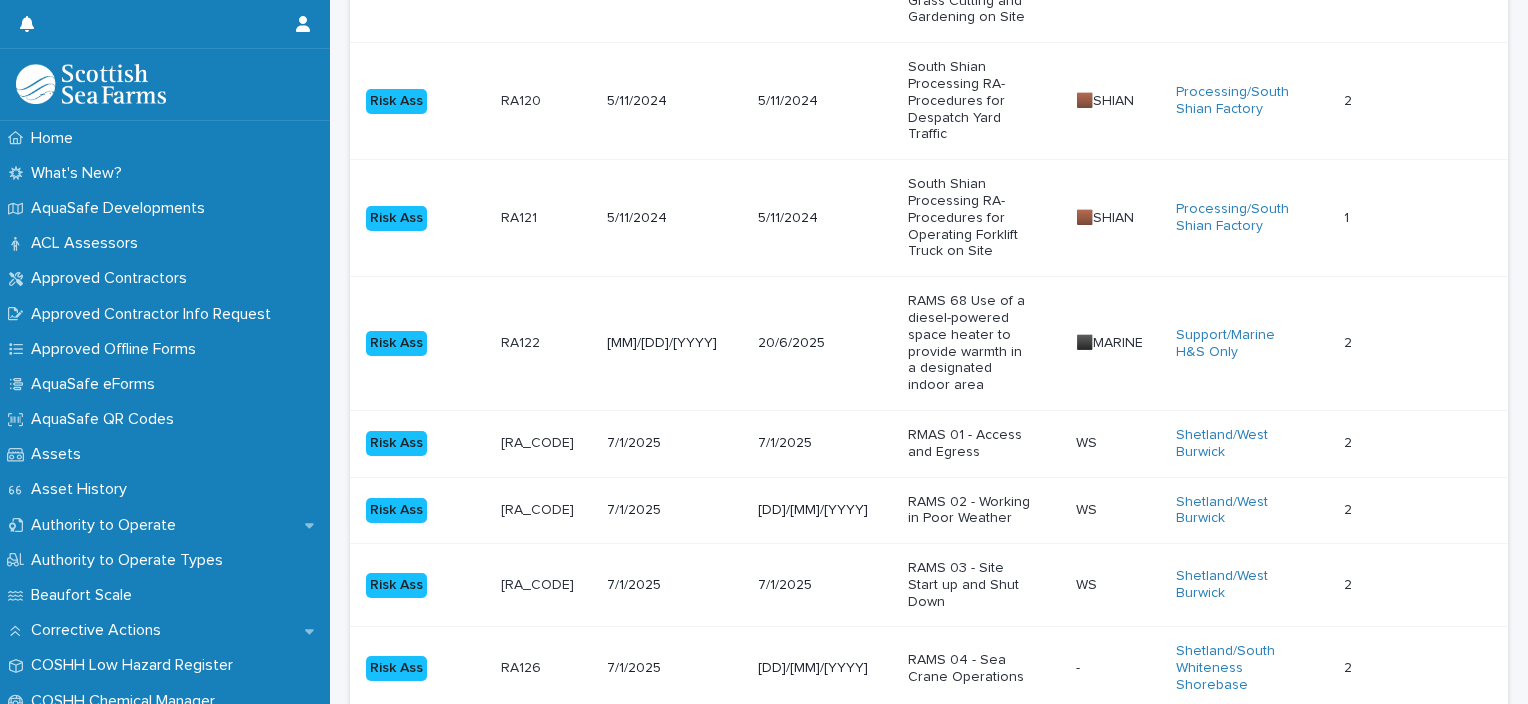scroll, scrollTop: 2573, scrollLeft: 0, axis: vertical 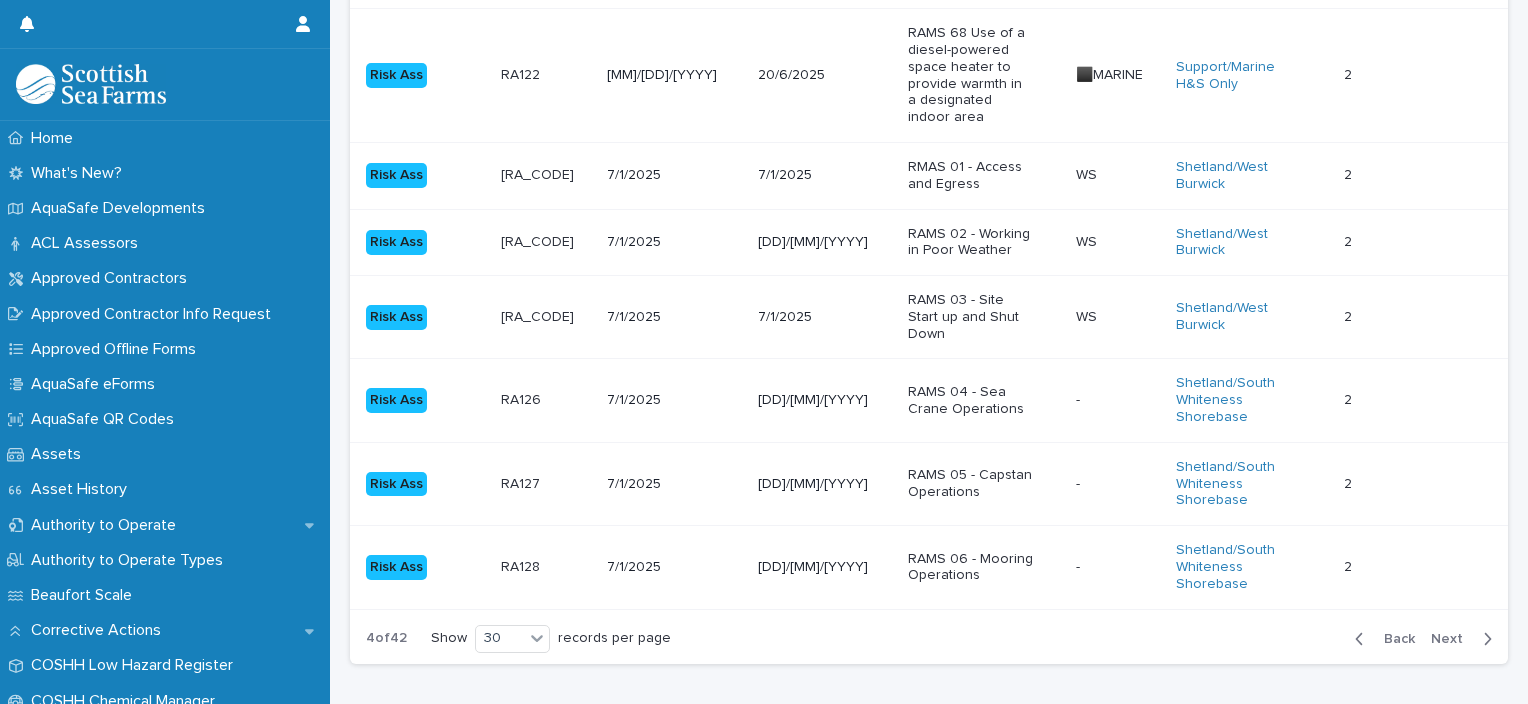 click on "Back" at bounding box center (1393, 639) 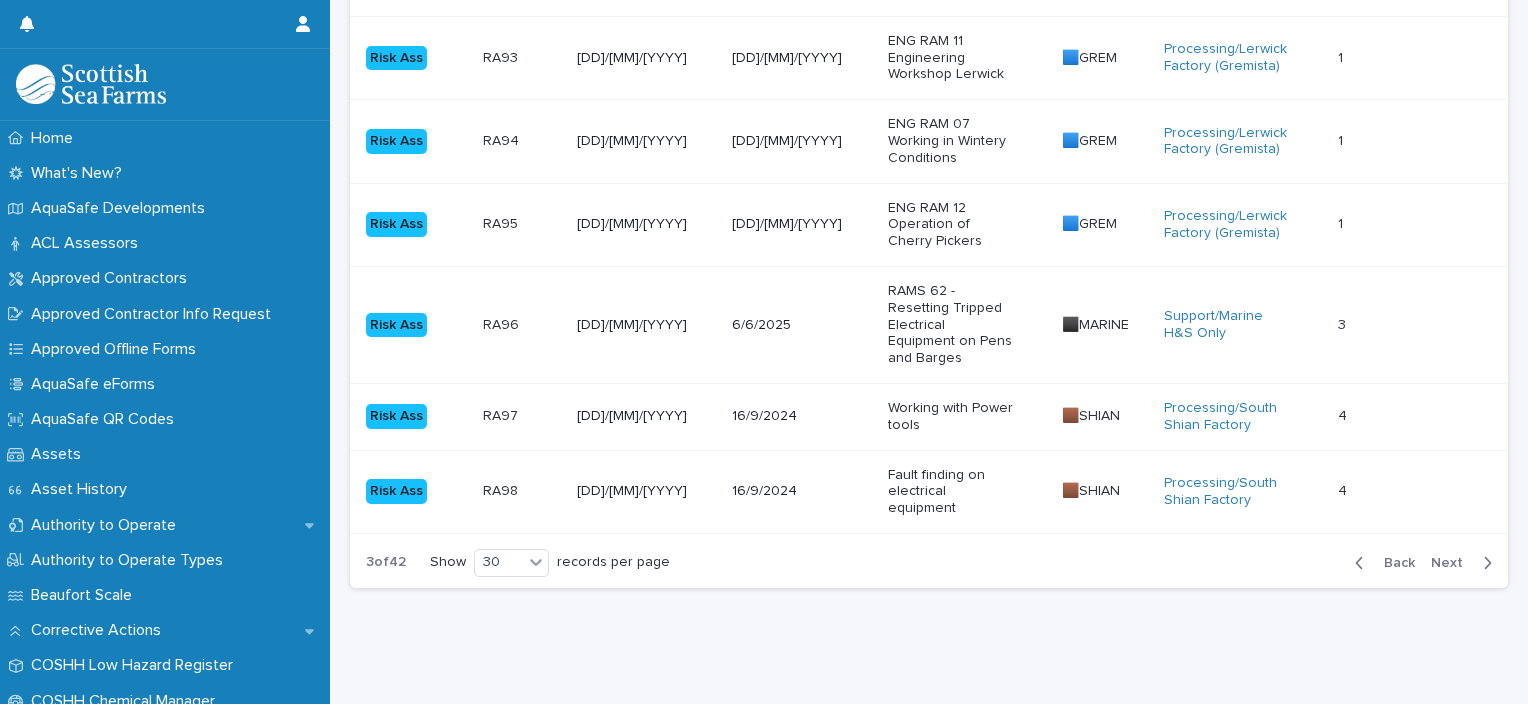 scroll, scrollTop: 2389, scrollLeft: 0, axis: vertical 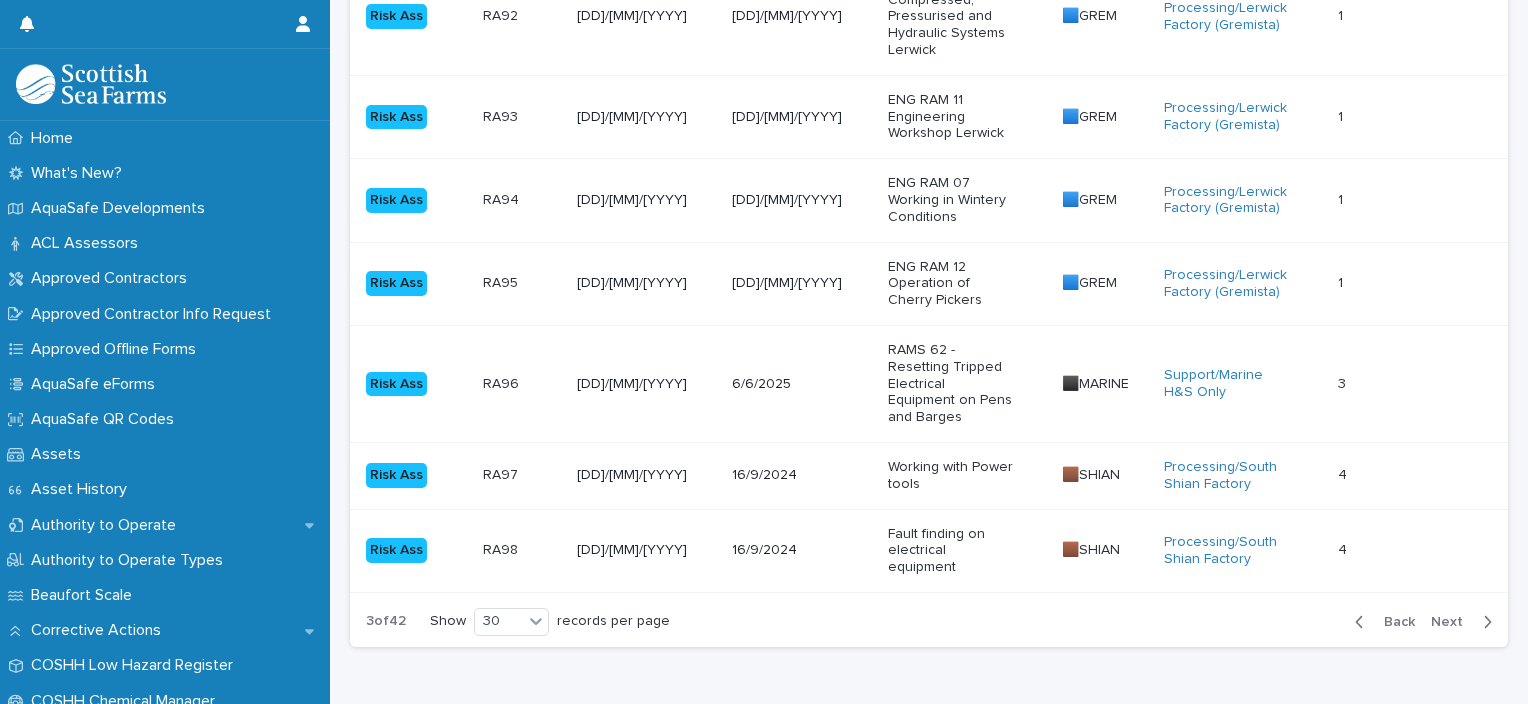 click on "Working with Power tools" at bounding box center (967, 475) 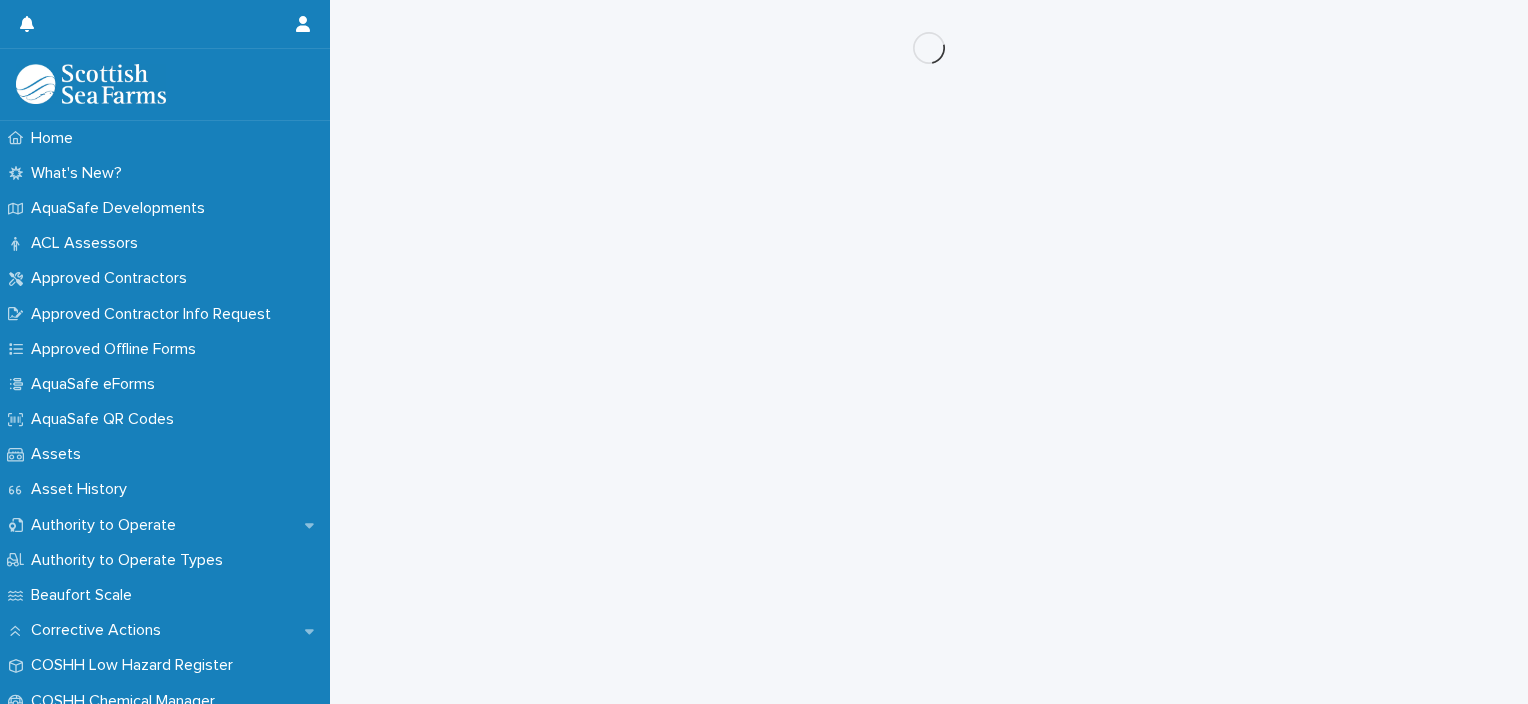 scroll, scrollTop: 0, scrollLeft: 0, axis: both 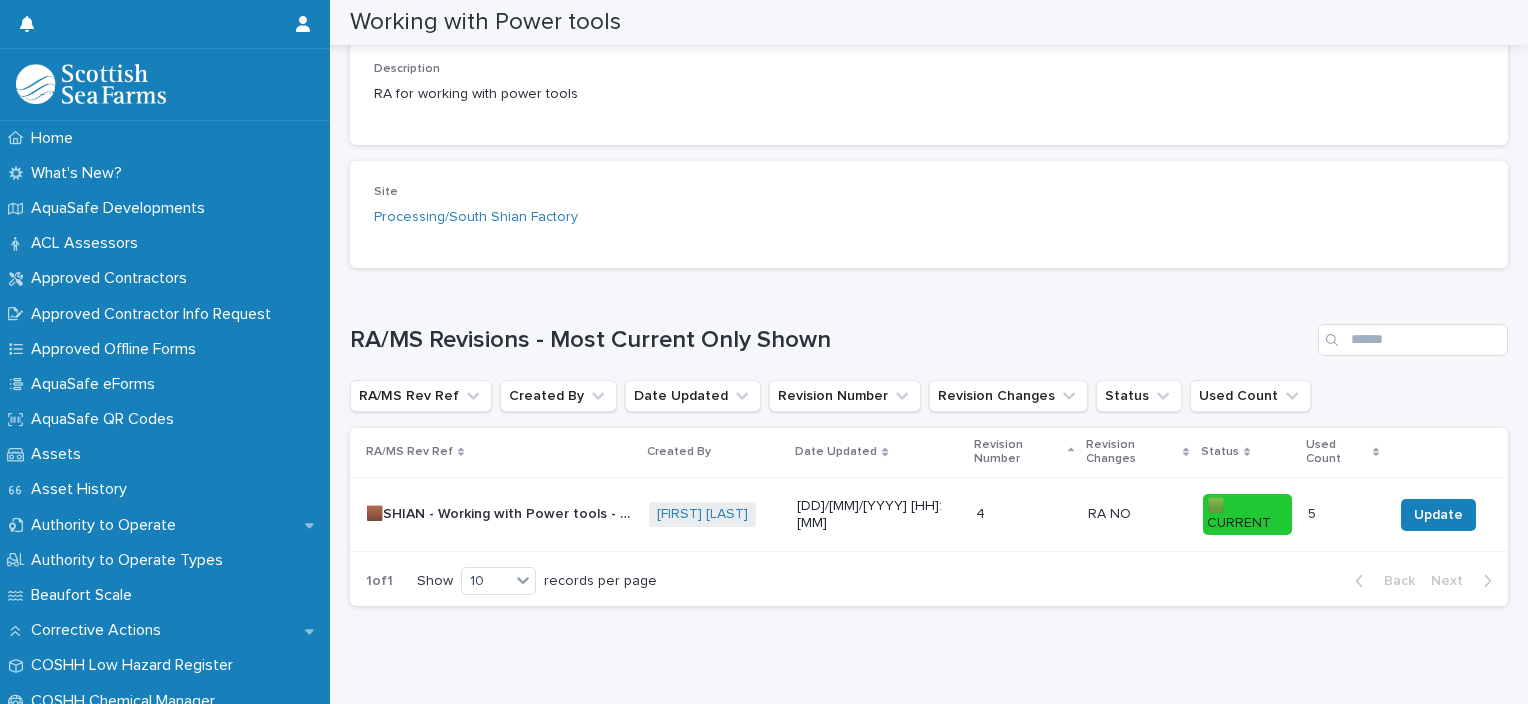 click at bounding box center [1024, 514] 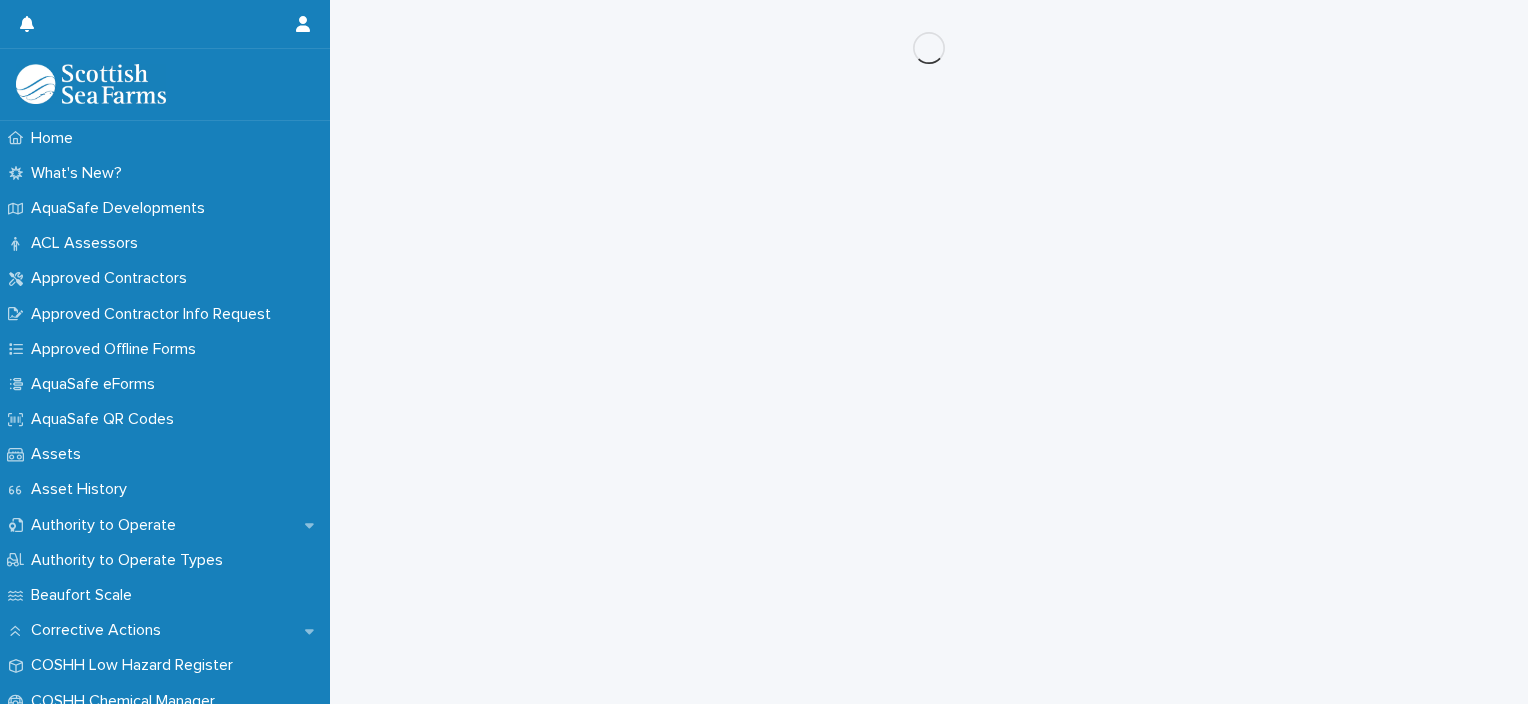 scroll, scrollTop: 0, scrollLeft: 0, axis: both 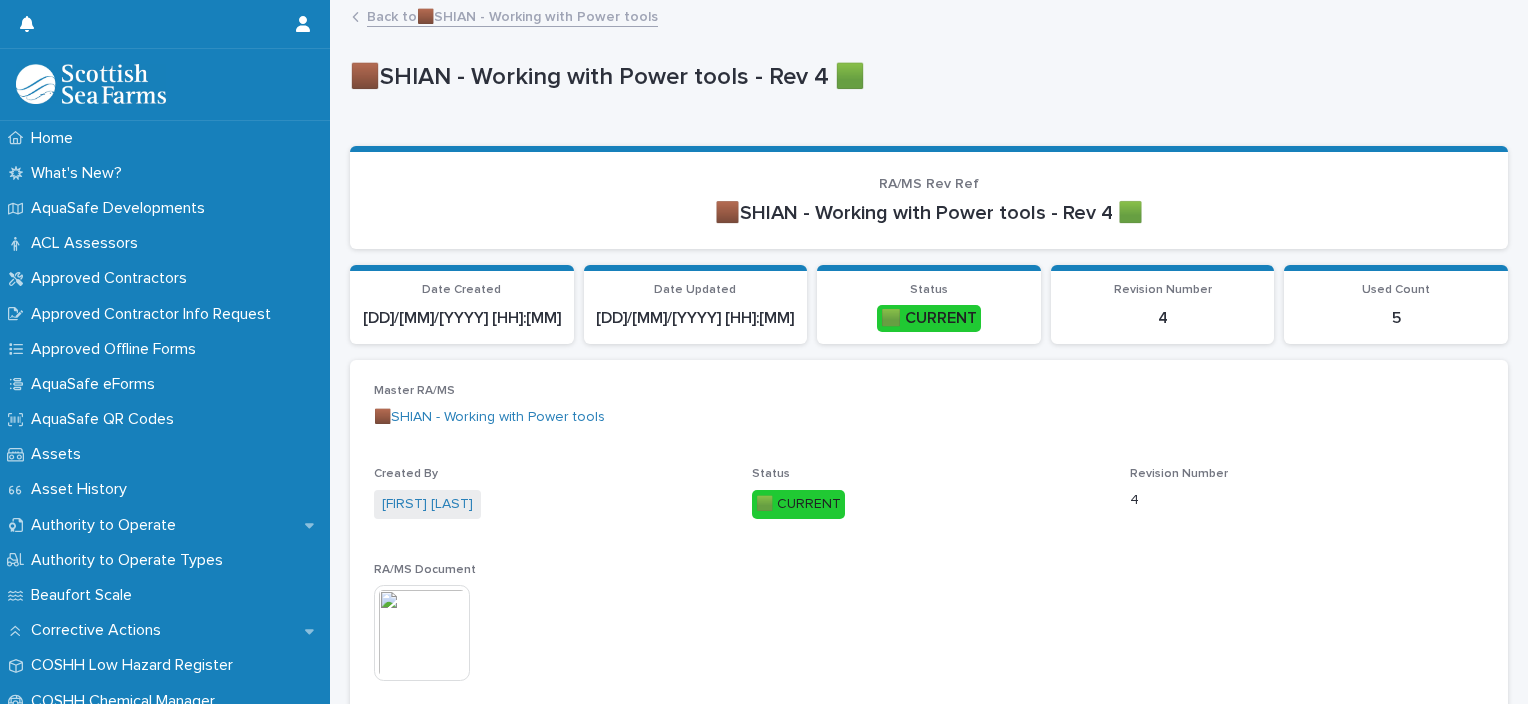 click at bounding box center [422, 633] 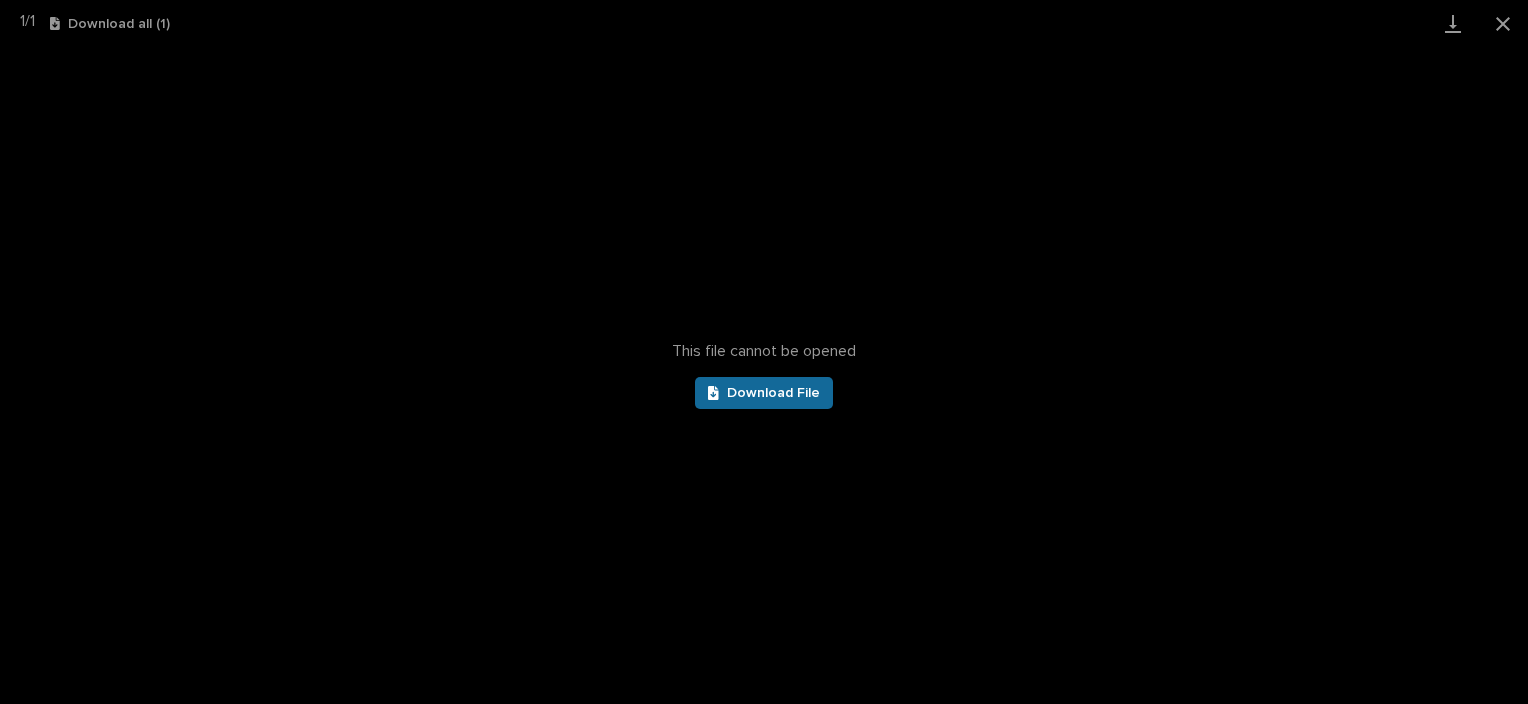 click on "Download File" at bounding box center [773, 393] 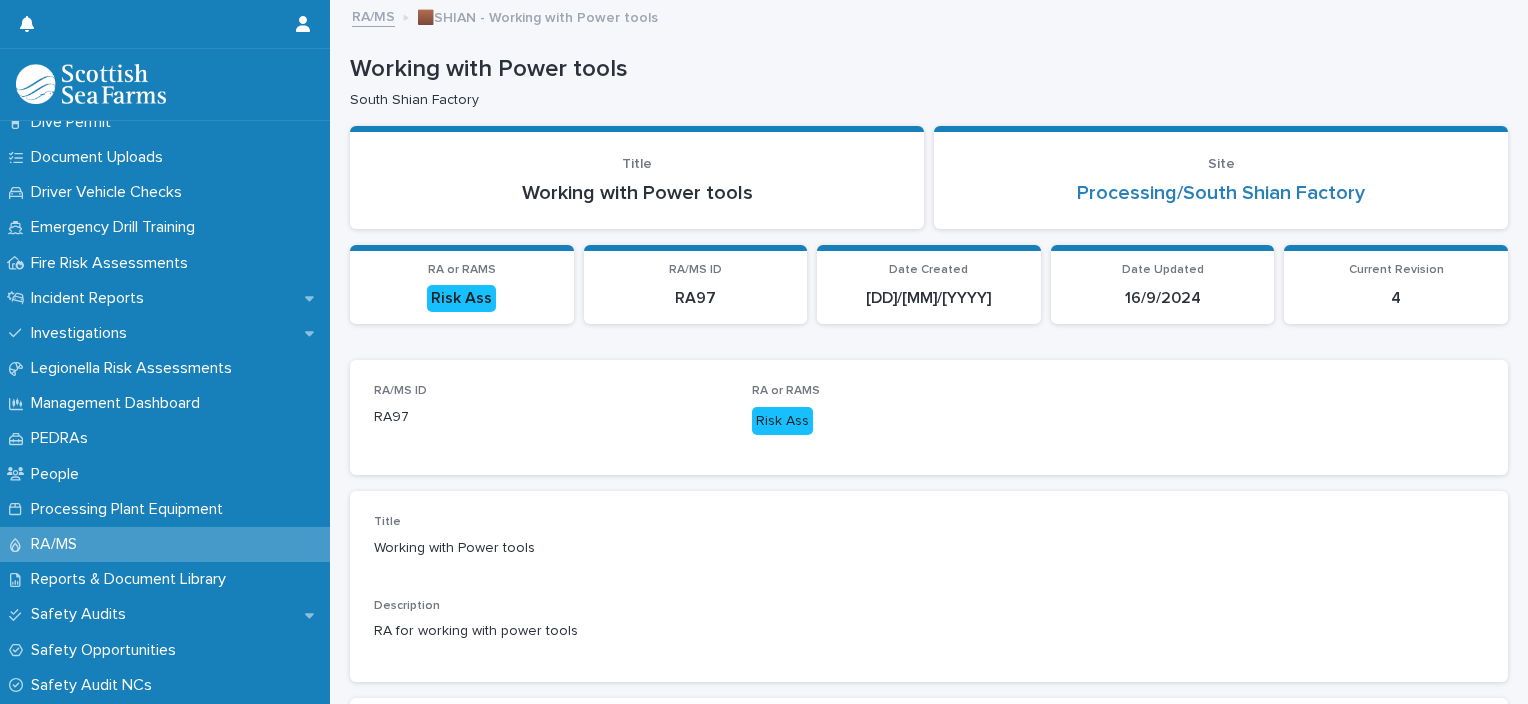 scroll, scrollTop: 692, scrollLeft: 0, axis: vertical 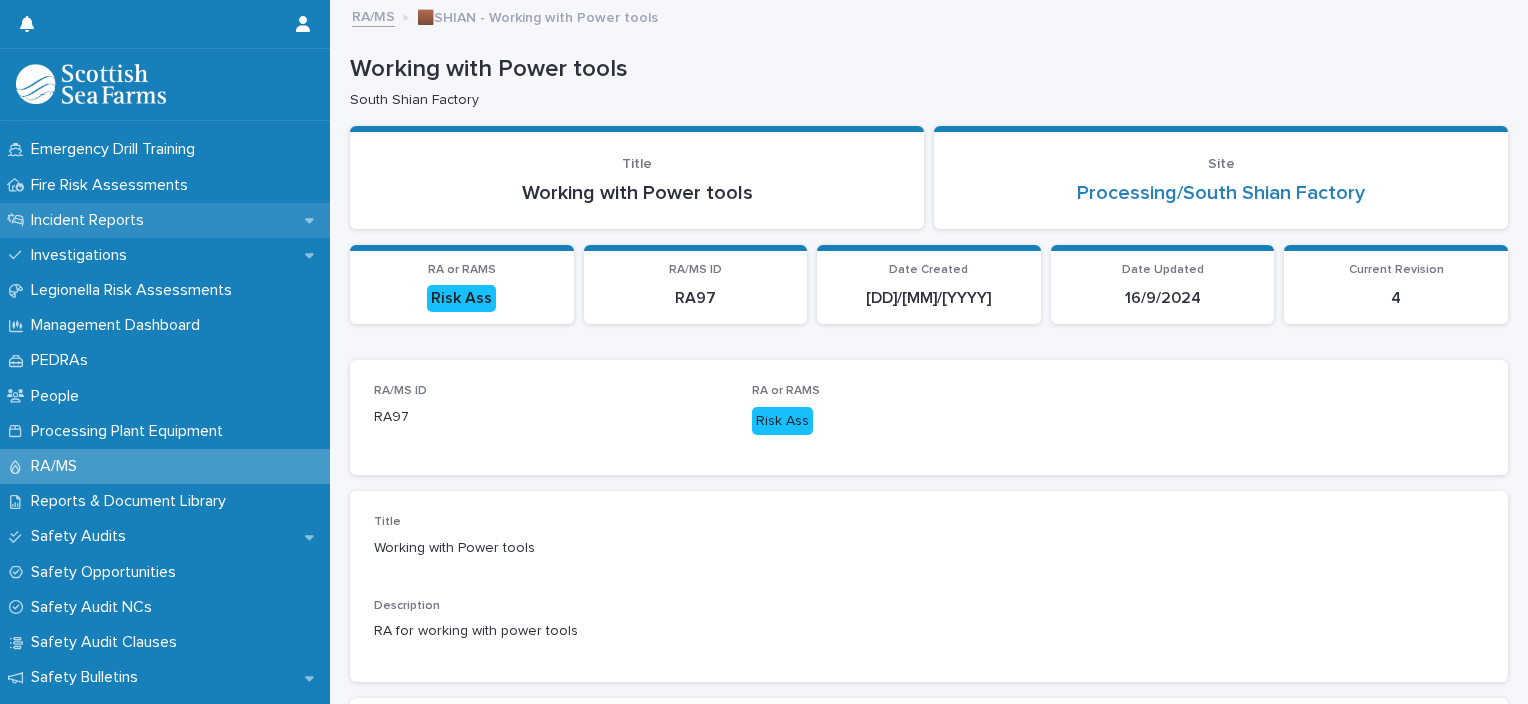 click on "Incident Reports" at bounding box center (91, 220) 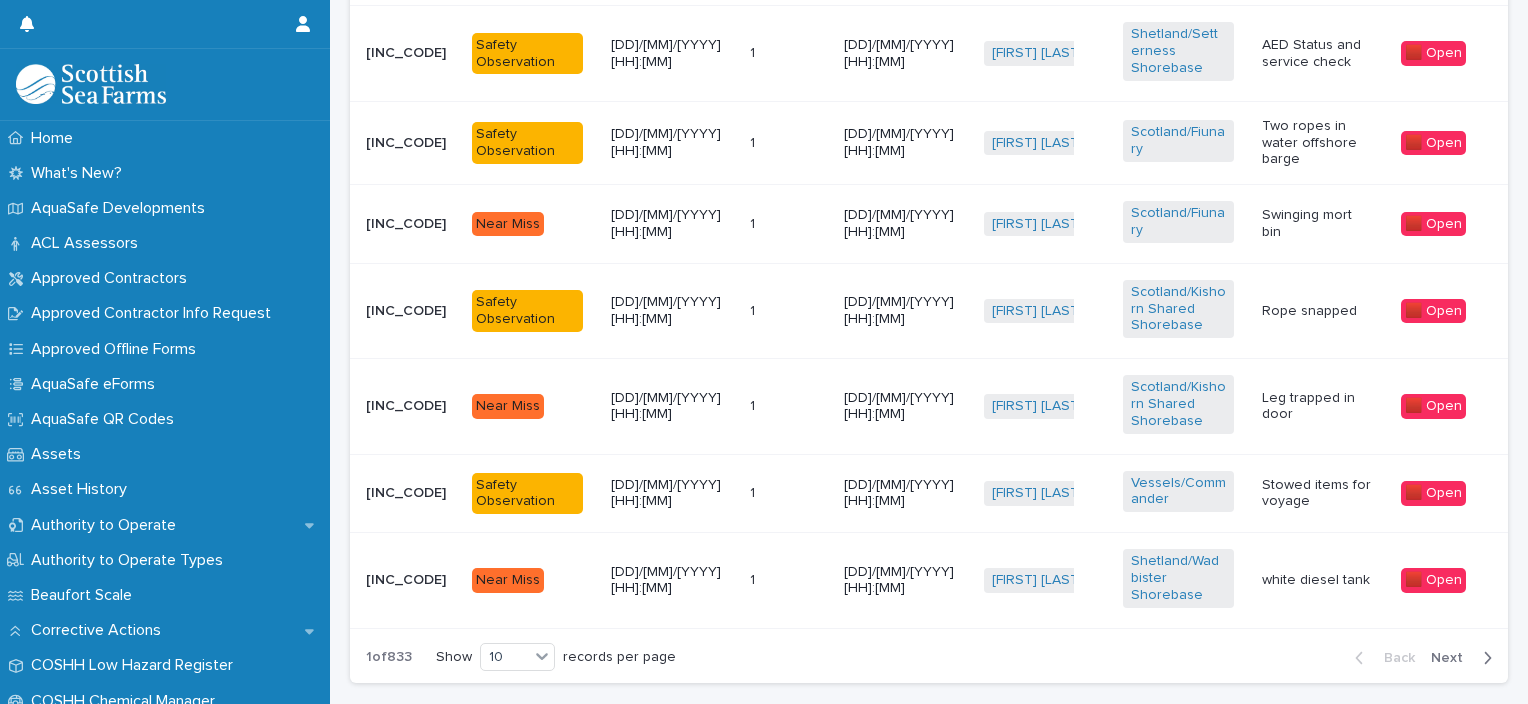 scroll, scrollTop: 1199, scrollLeft: 0, axis: vertical 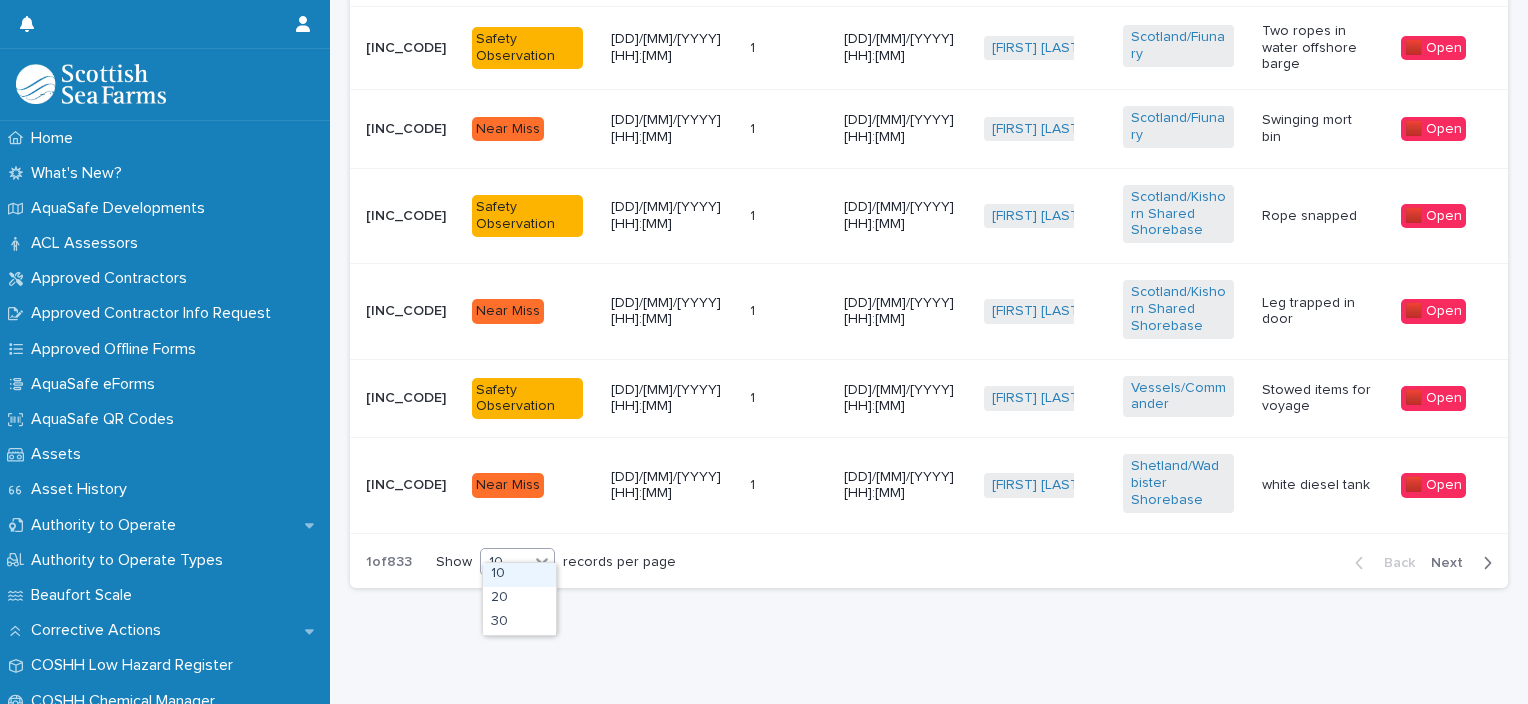 click 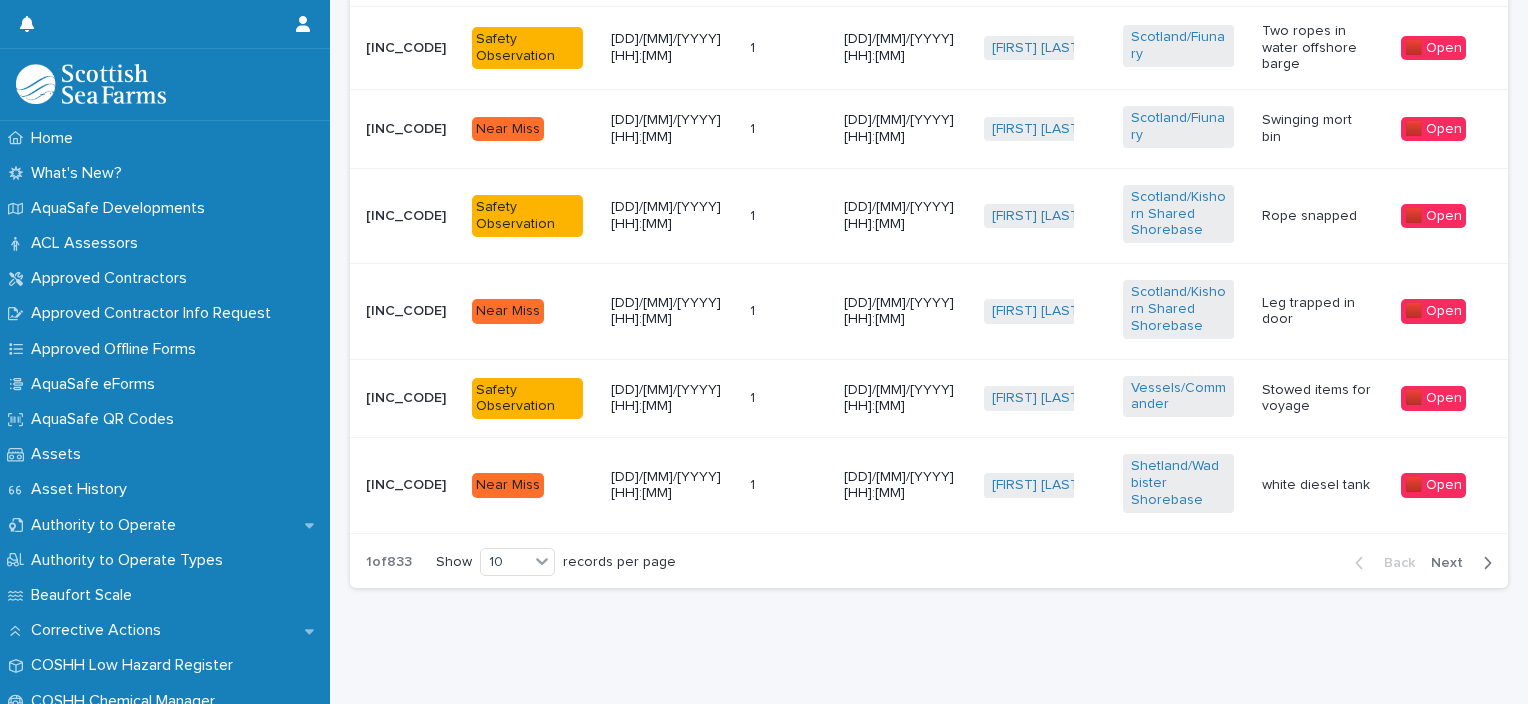click on "Loading... Saving… Loading... Saving… [NUMBER] 🟧 [NUMBER] -[NUMBER] Days [NUMBER] 🟩 [NUMBER] - [NUMBER] Days [NUMBER]  🟨 Safety Observations [NUMBER] 🟥 [NUMBER] - [NUMBER] Days [NUMBER] 🟧 Near Miss [NUMBER] 🟥 Accident [NUMBER] Open Incidents 🤕 All Incident Reports Add New Incident Ref Report Type(s) Date Submitted Days Open Event Date Reported By Location Title Status Incident Ref Report Type(s) Date Submitted Days Open Event Date Reported By Location Title INC-SO-8408 Safety Observation [MM]/[DD]/[YYYY] [HH]:[MM] [NUMBER] [NUMBER]   [MM]/[DD]/[YYYY] [FIRST] [LAST]   + [NUMBER] [LOCATION]   NHT Hoist for lifting RSW filter lid rusted, loose nut 🟥 Open INC-SO-8407 Safety Observation [DD]/[MM]/[YYYY] [HH]:[MM] [NUMBER] [NUMBER]   [DD]/[MM]/[YYYY] [FIRST] [LAST]   + [NUMBER] [LOCATION]   Baader top left gloves small bolts  🟥 Open INC-NM-8406 Near Miss [DD]/[MM]/[YYYY] [HH]:[MM] [NUMBER] [NUMBER]   [DD]/[MM]/[YYYY] [HH]:[MM] [FIRST] [LAST]   + [NUMBER] [LOCATION]   Life raft fell off vessel roof while underway  🟥 Open INC-SO-8405" at bounding box center (929, -167) 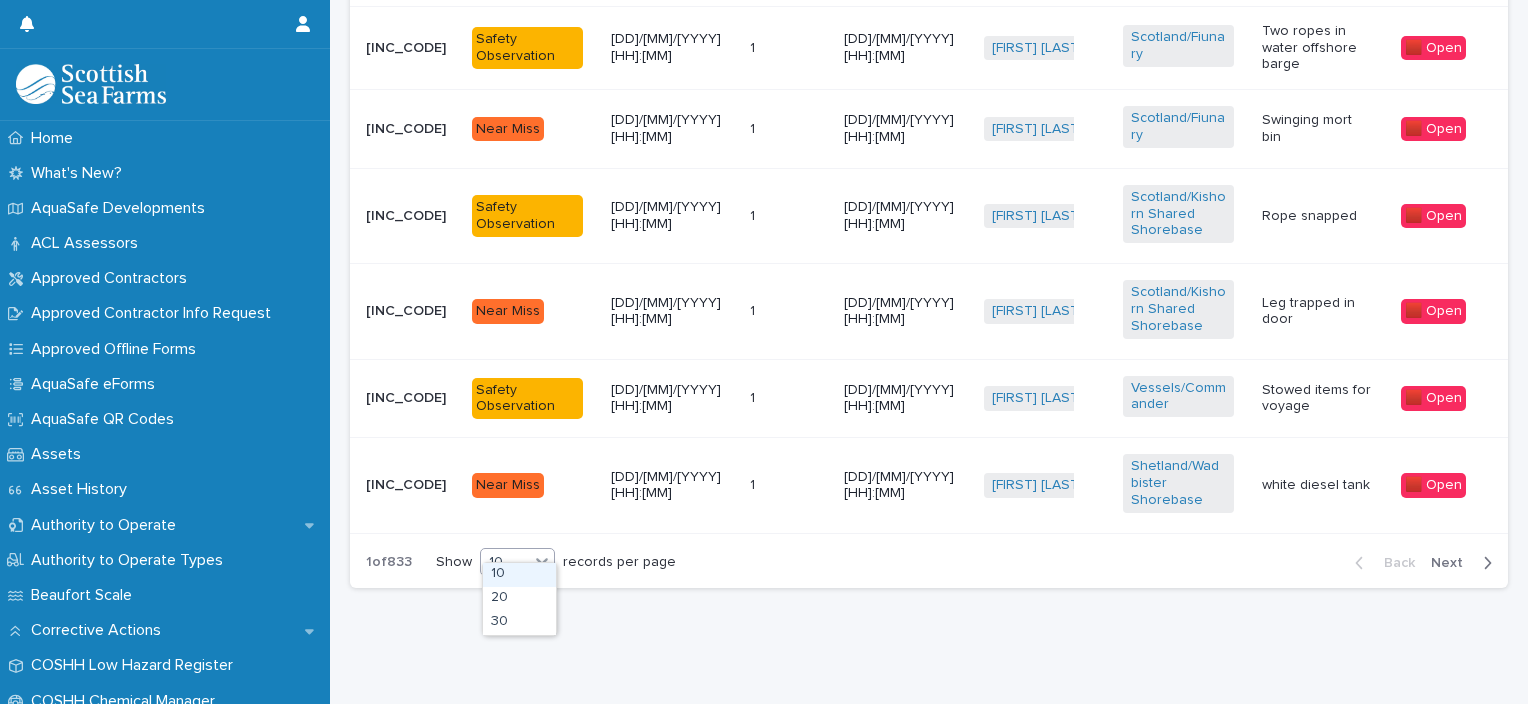 click 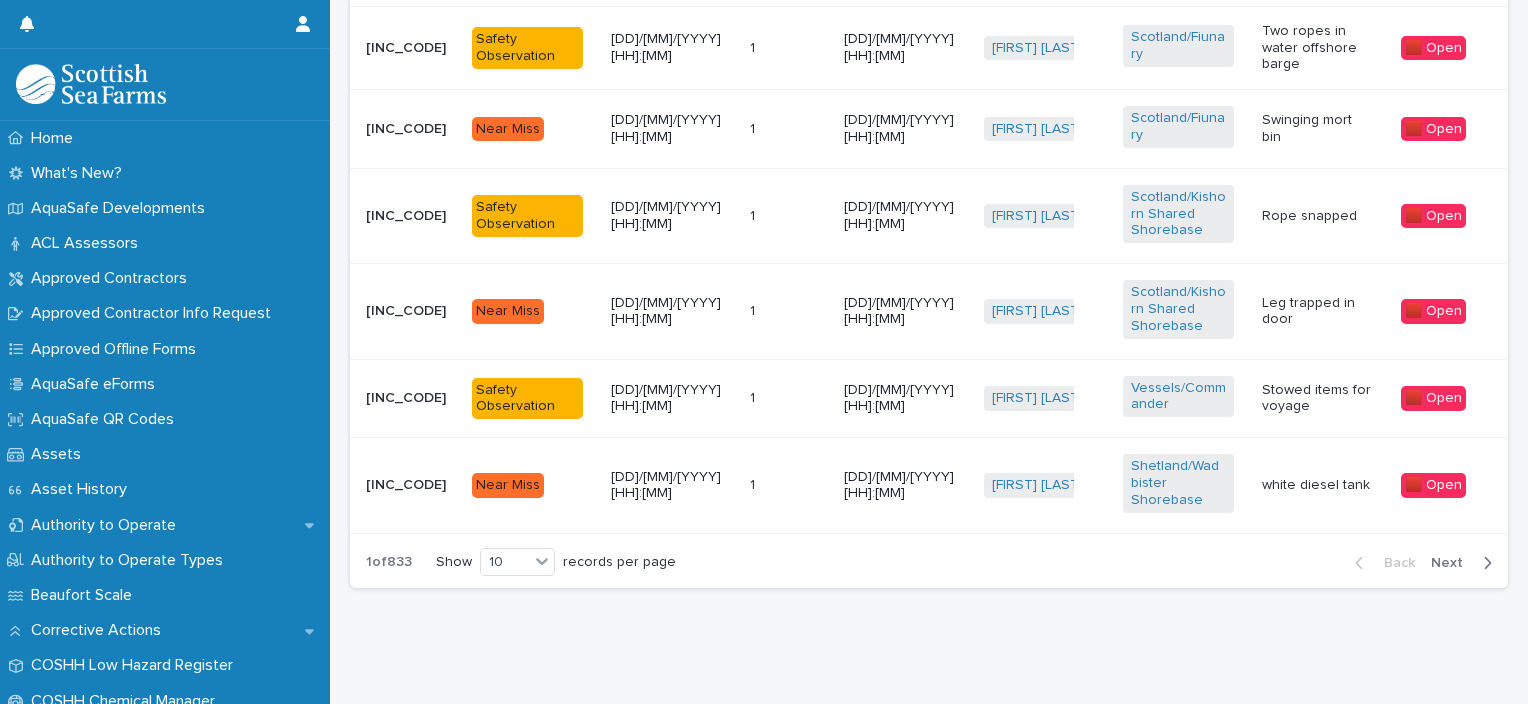 click on "Back Next" at bounding box center [1423, 563] 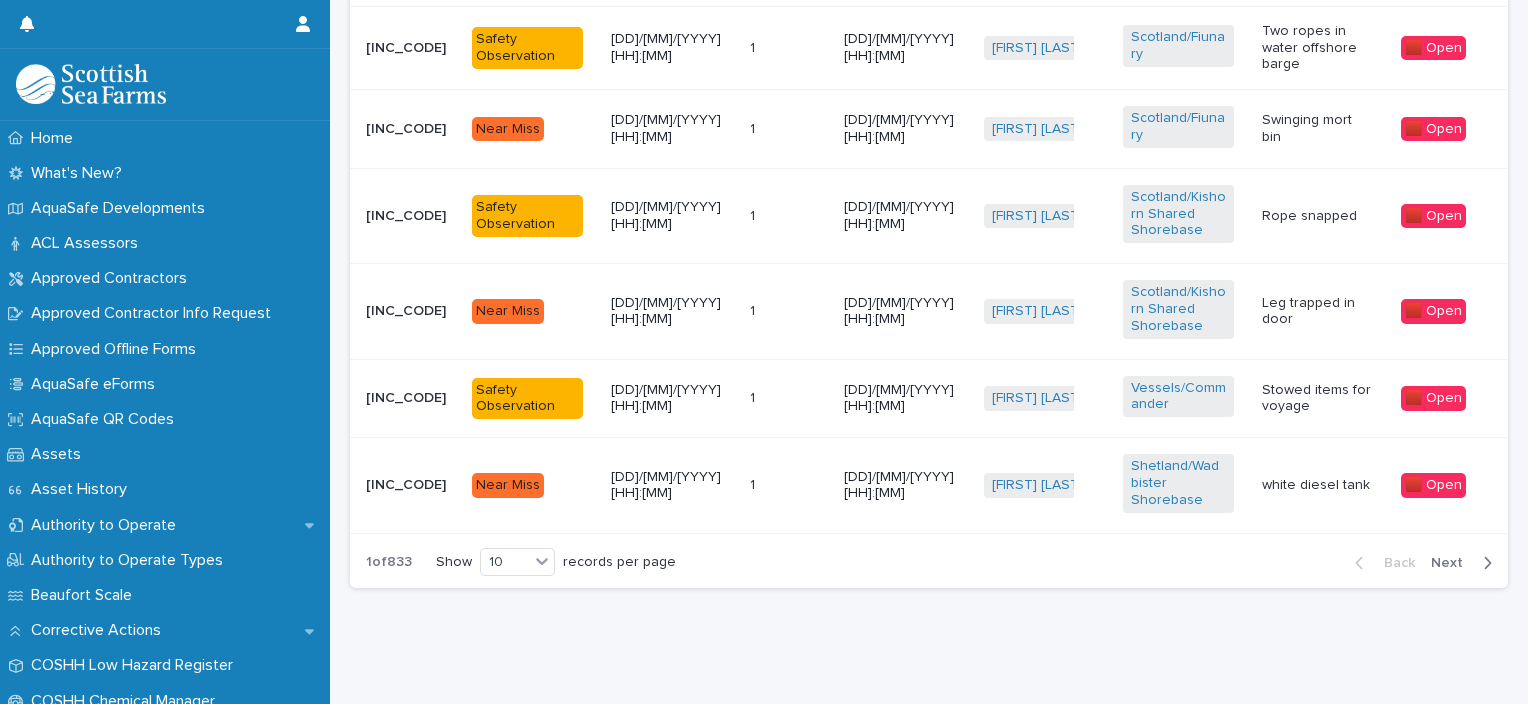 click on "Next" at bounding box center [1453, 563] 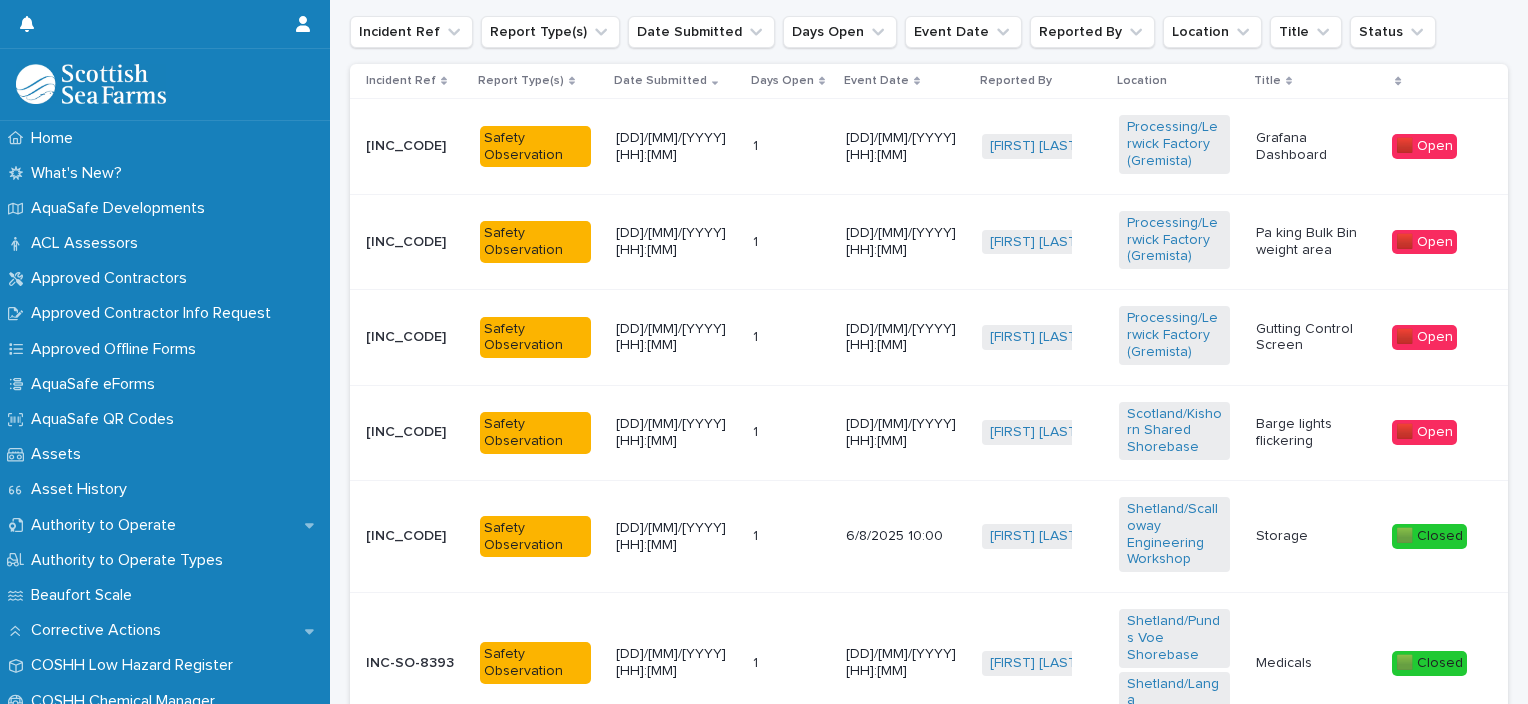 scroll, scrollTop: 1252, scrollLeft: 0, axis: vertical 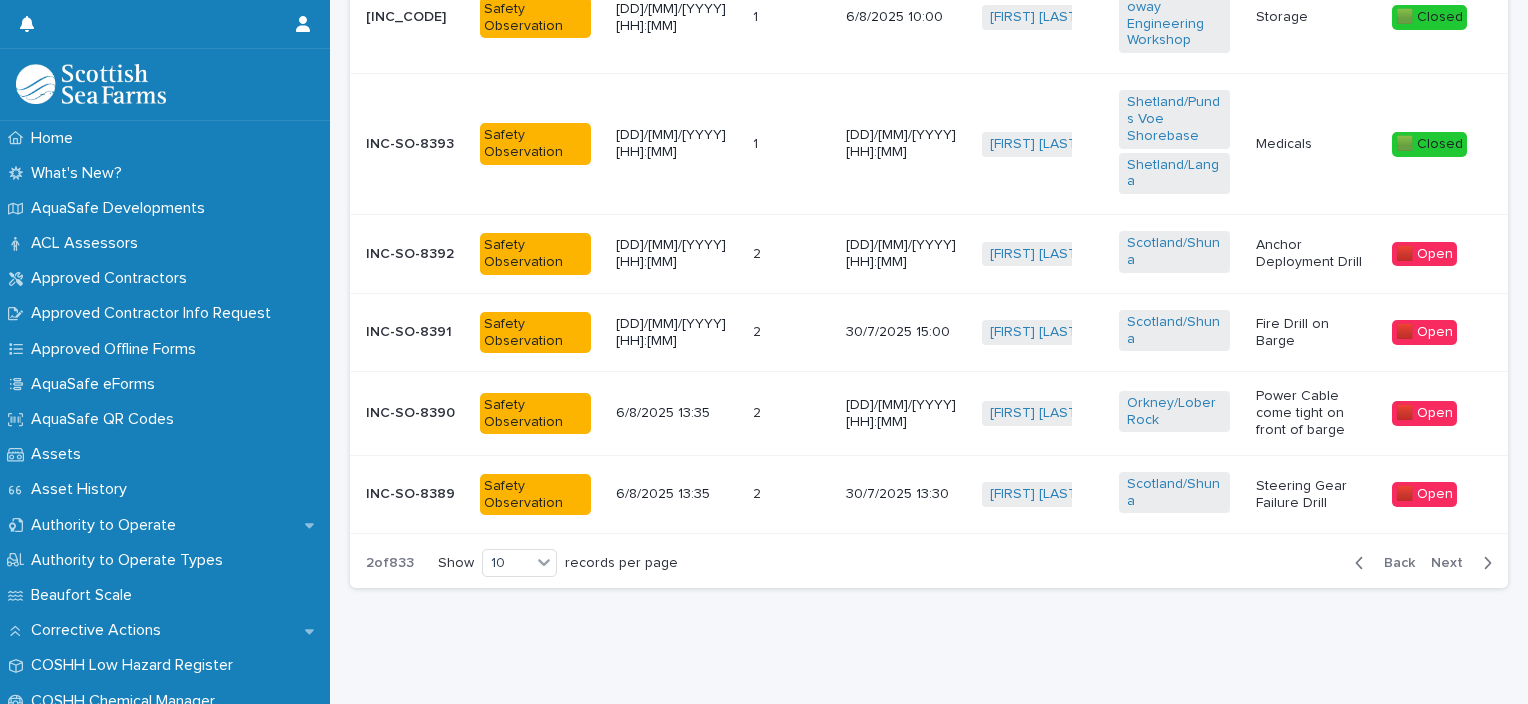 click on "Next" at bounding box center (1453, 563) 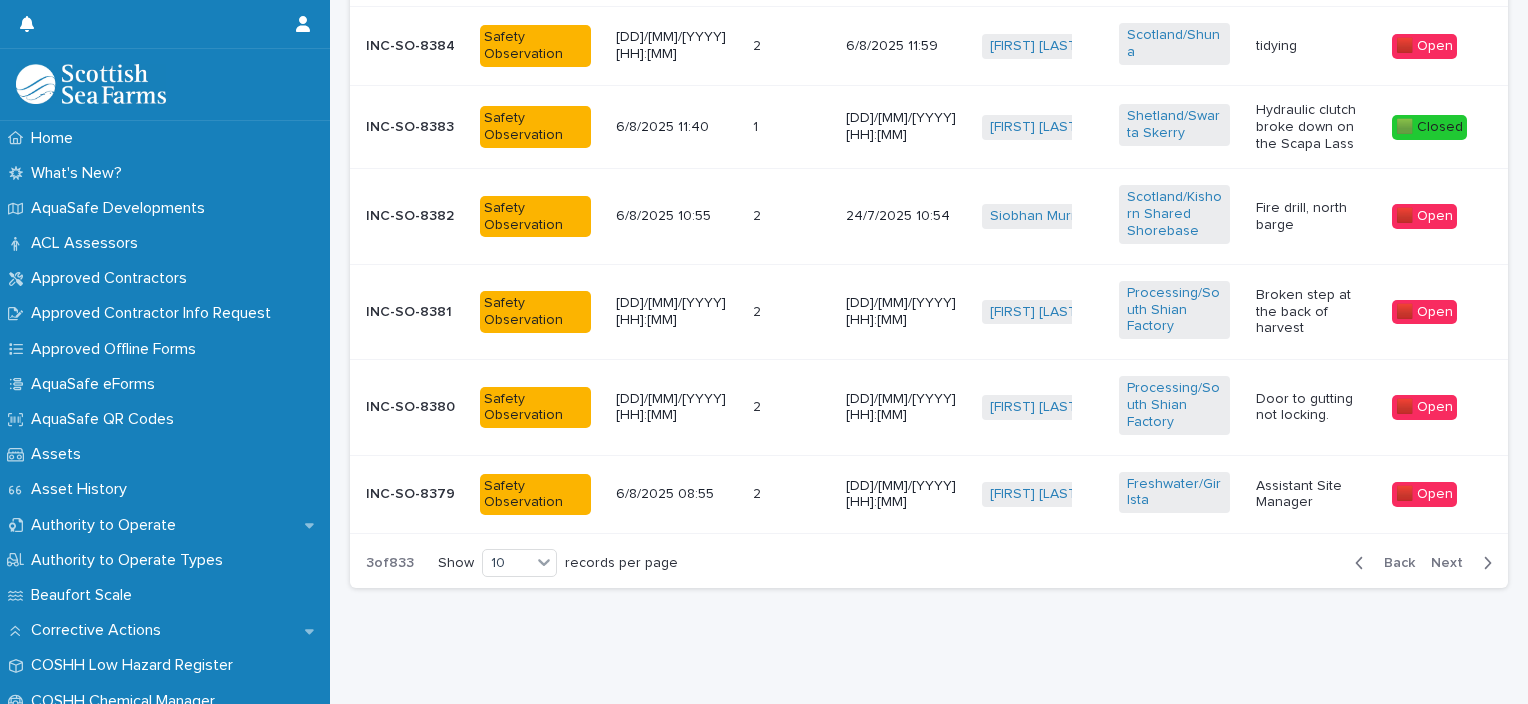 scroll, scrollTop: 1144, scrollLeft: 0, axis: vertical 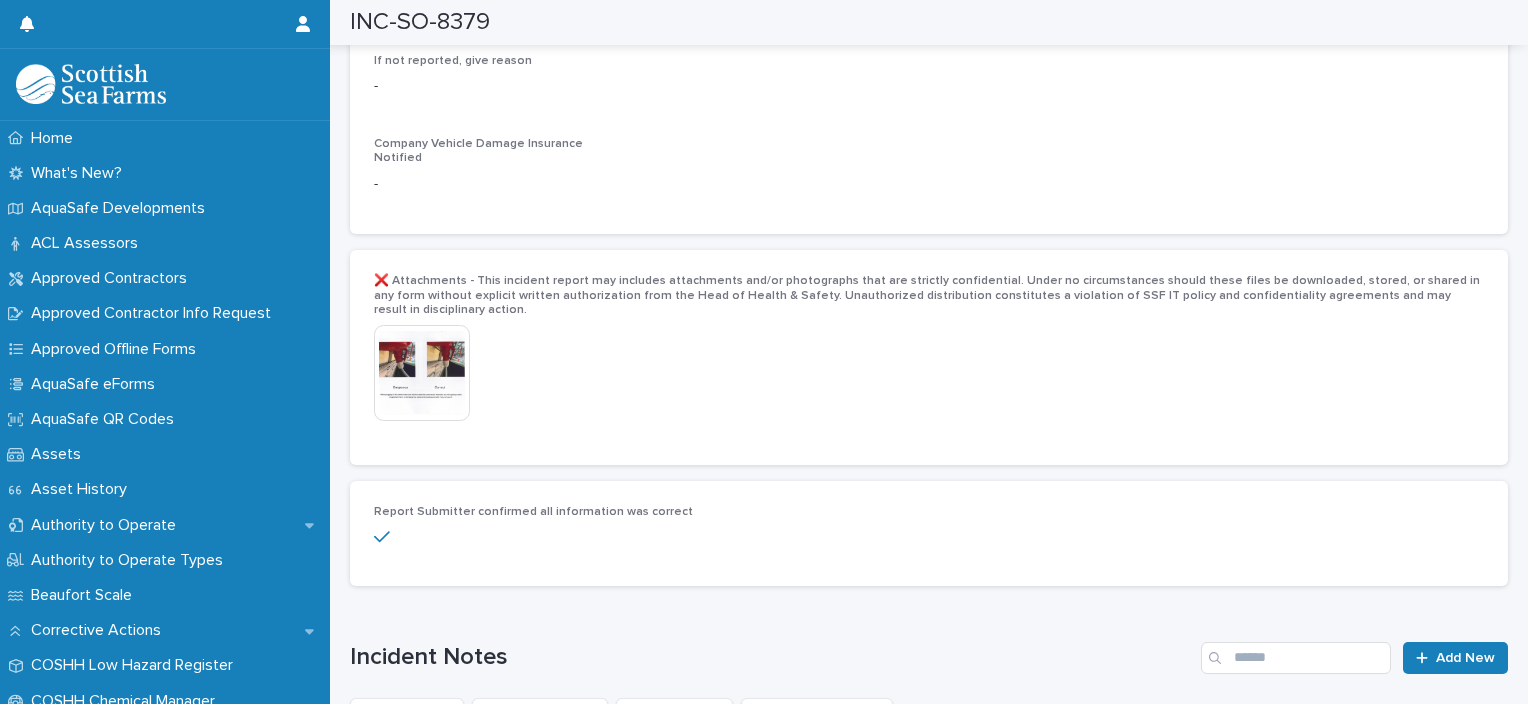 click at bounding box center [422, 373] 